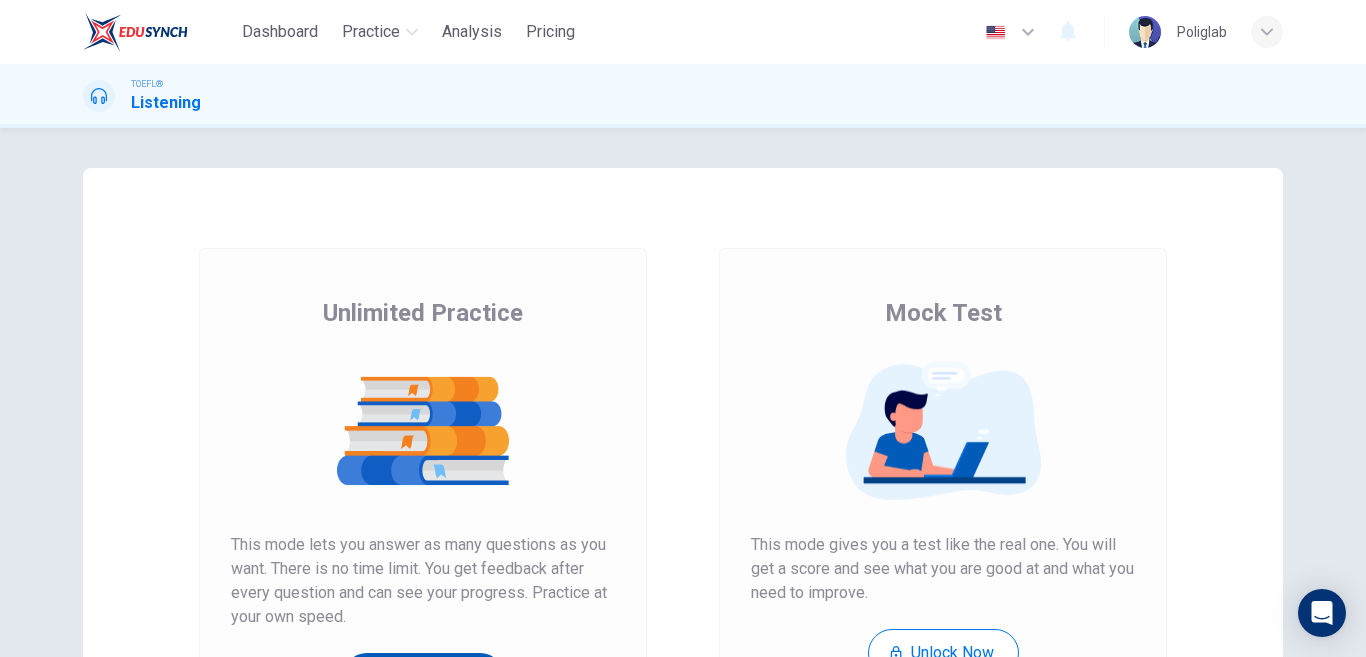 scroll, scrollTop: 0, scrollLeft: 0, axis: both 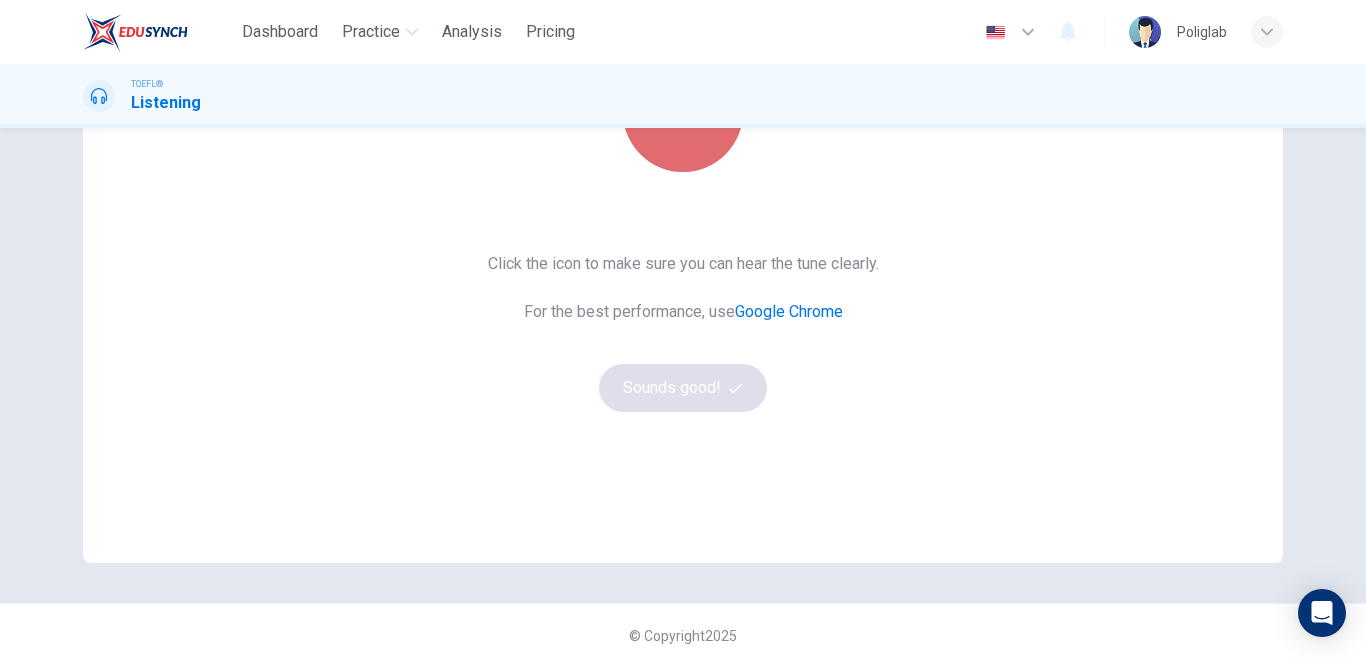 click at bounding box center [683, 112] 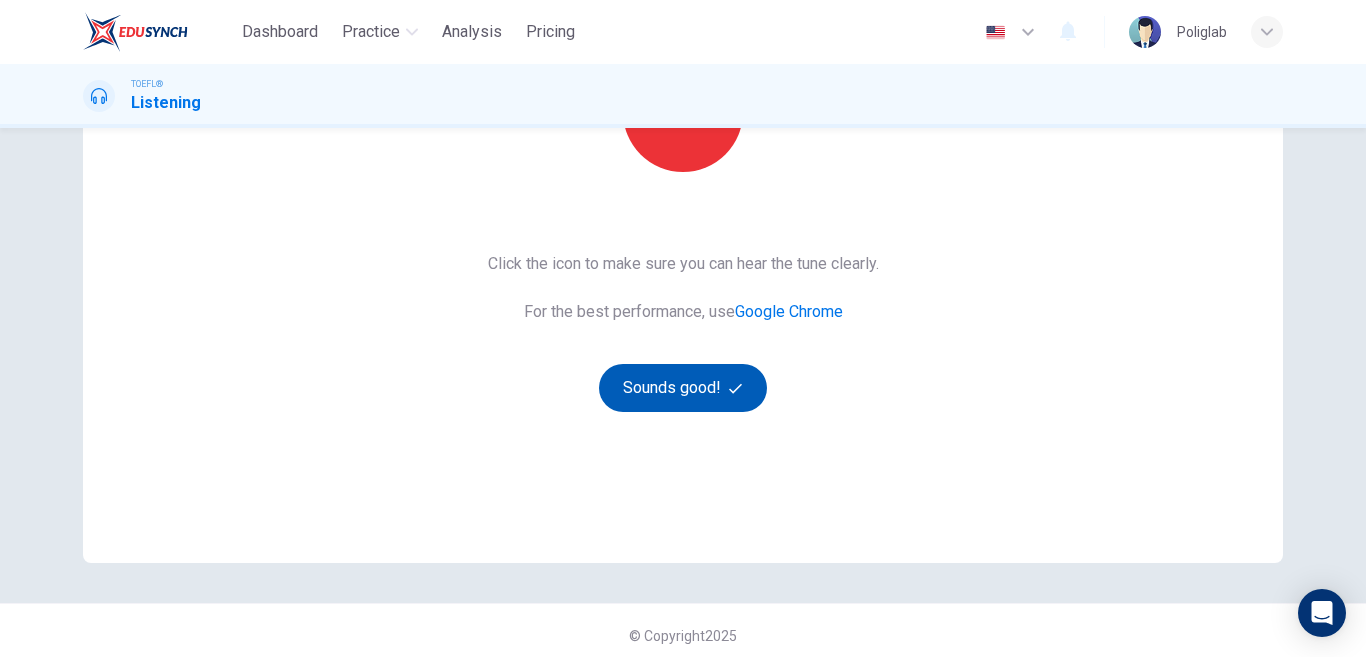 click on "Sounds good!" at bounding box center (683, 388) 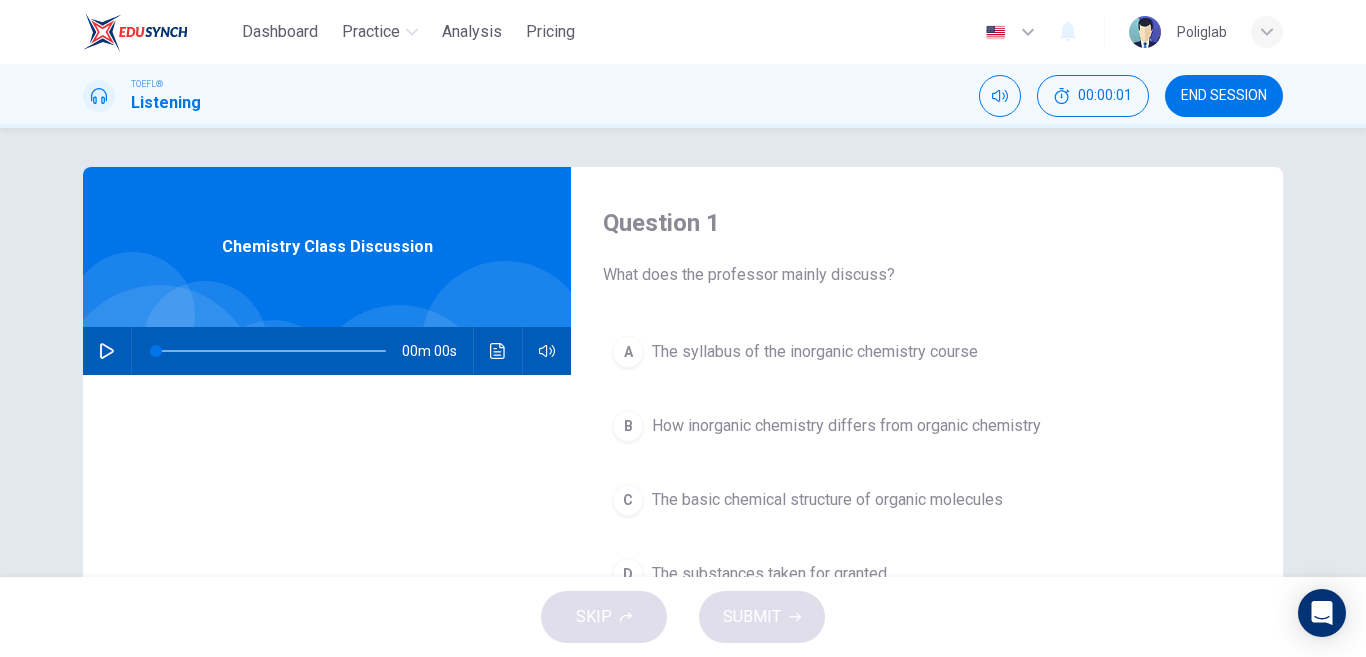scroll, scrollTop: 0, scrollLeft: 0, axis: both 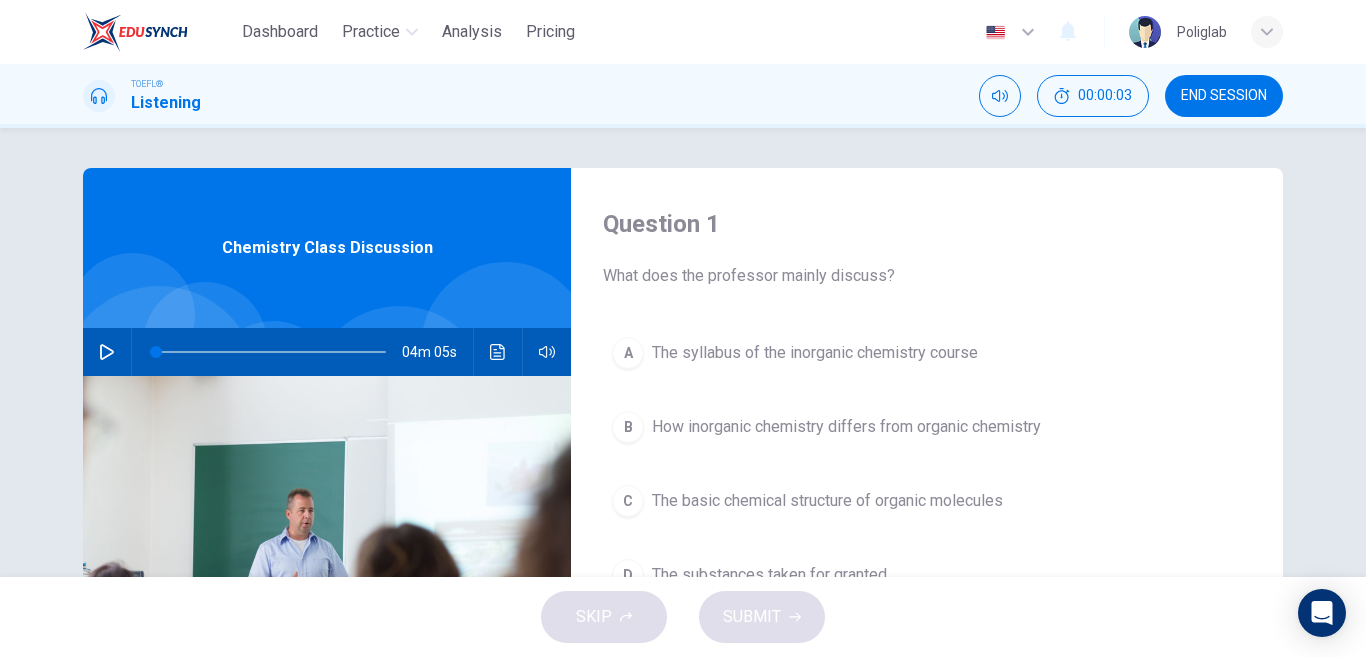 click 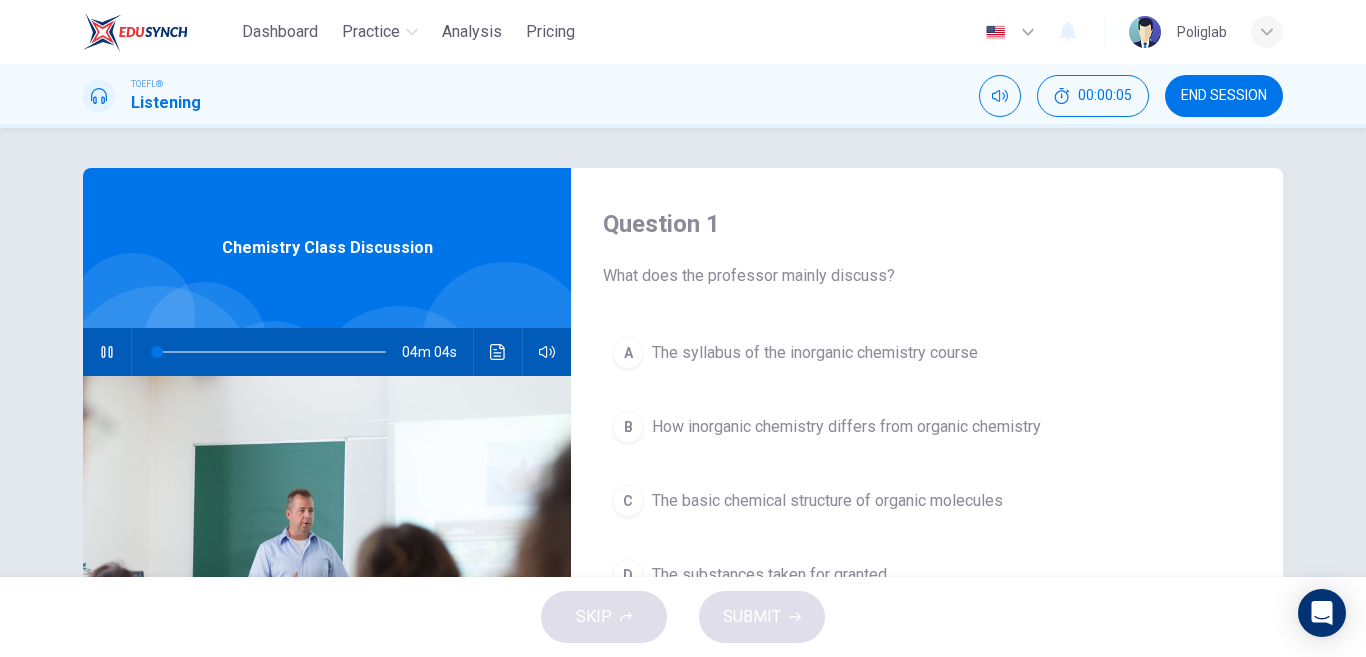 scroll, scrollTop: 100, scrollLeft: 0, axis: vertical 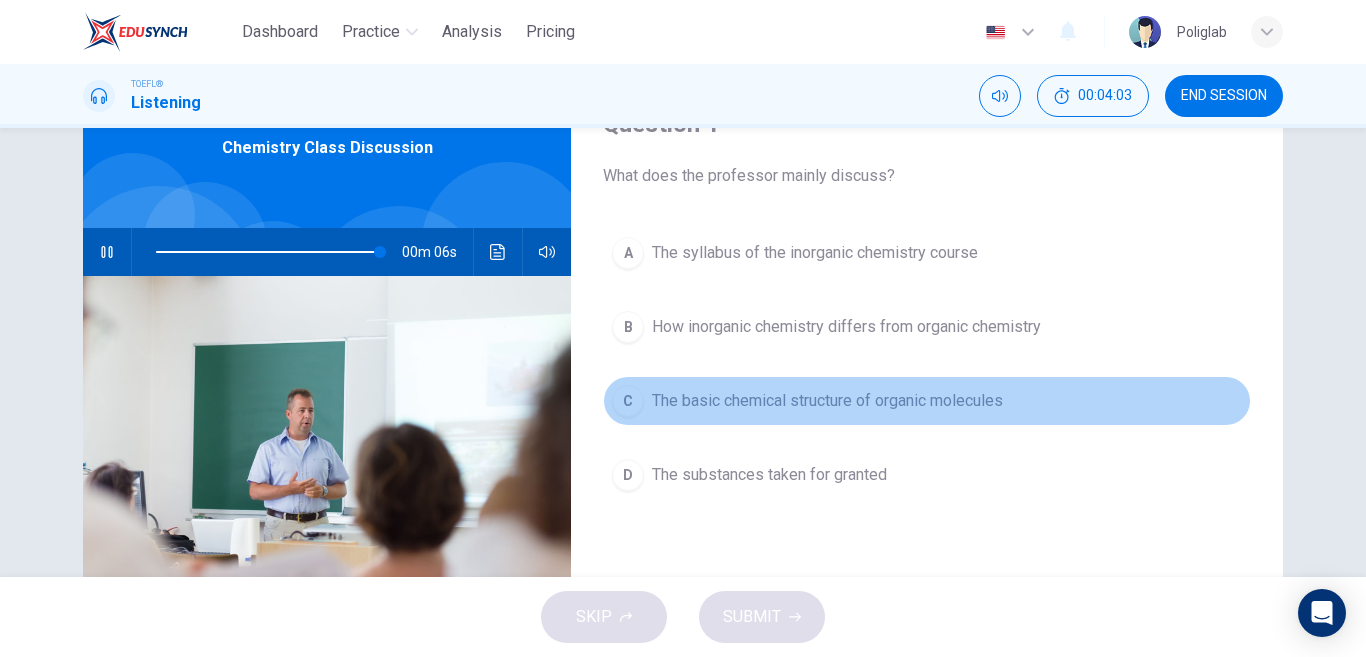 click on "The basic chemical structure of organic molecules" at bounding box center [827, 401] 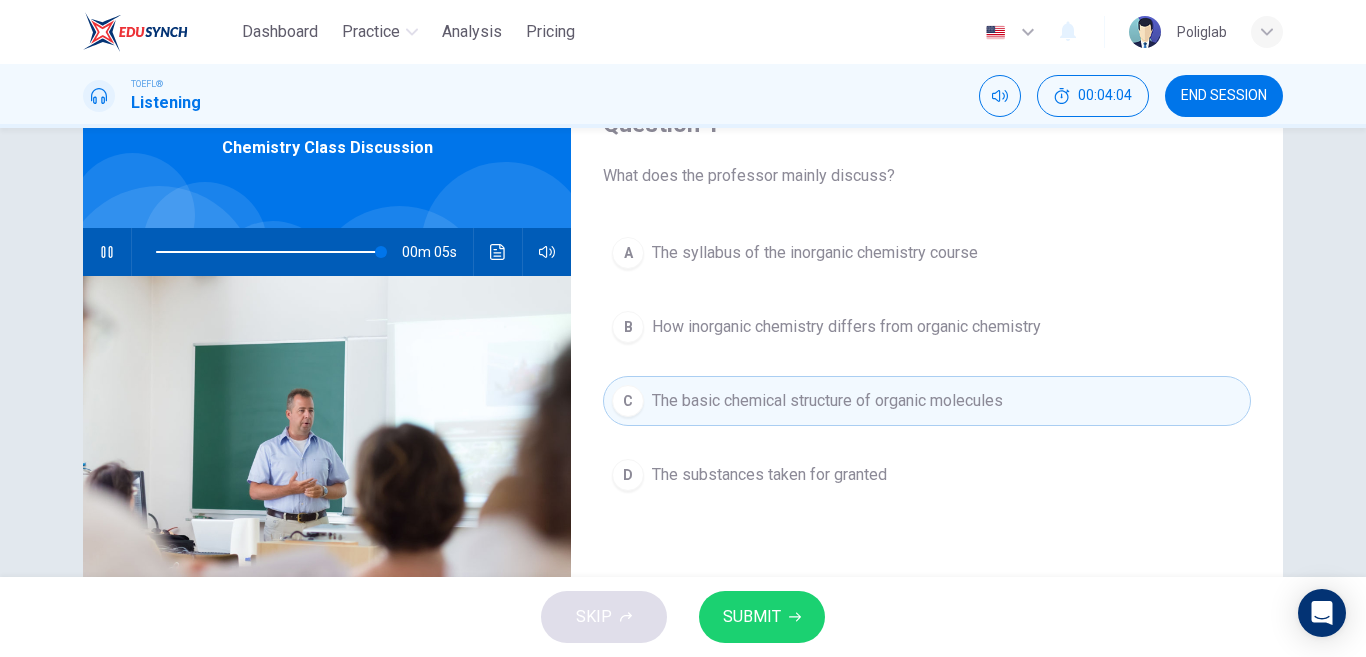 click on "SUBMIT" at bounding box center [752, 617] 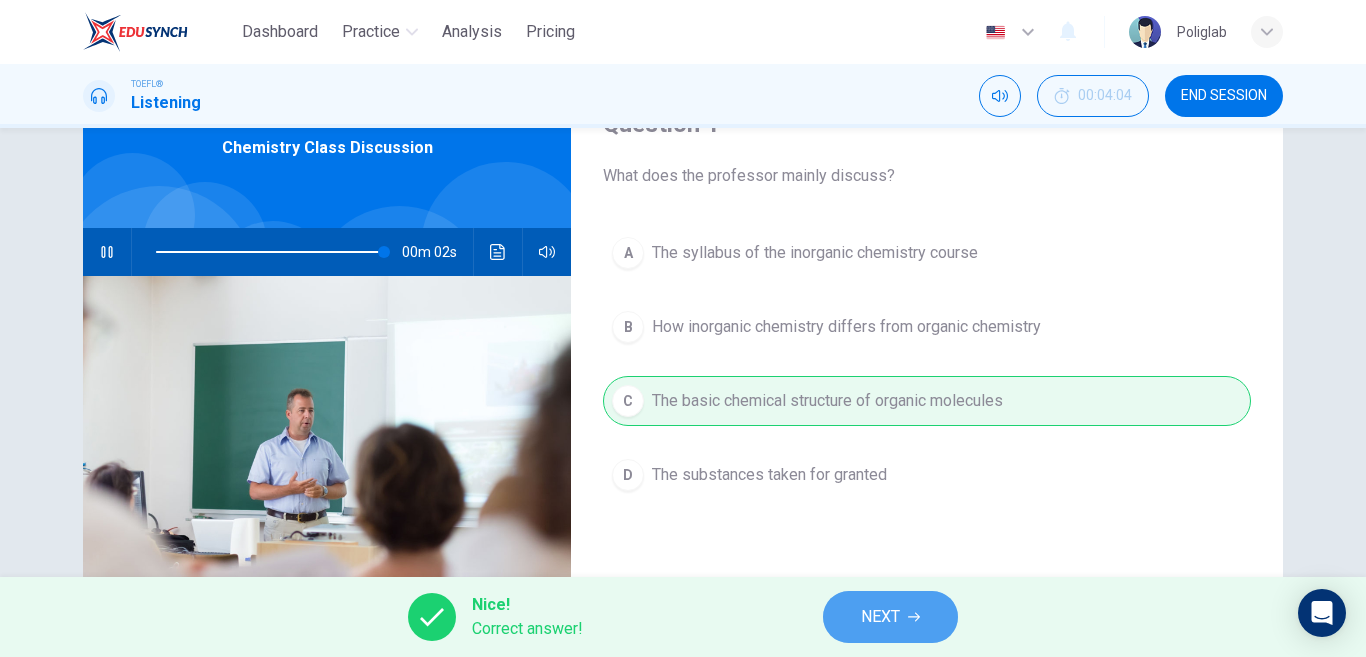 click on "NEXT" at bounding box center (890, 617) 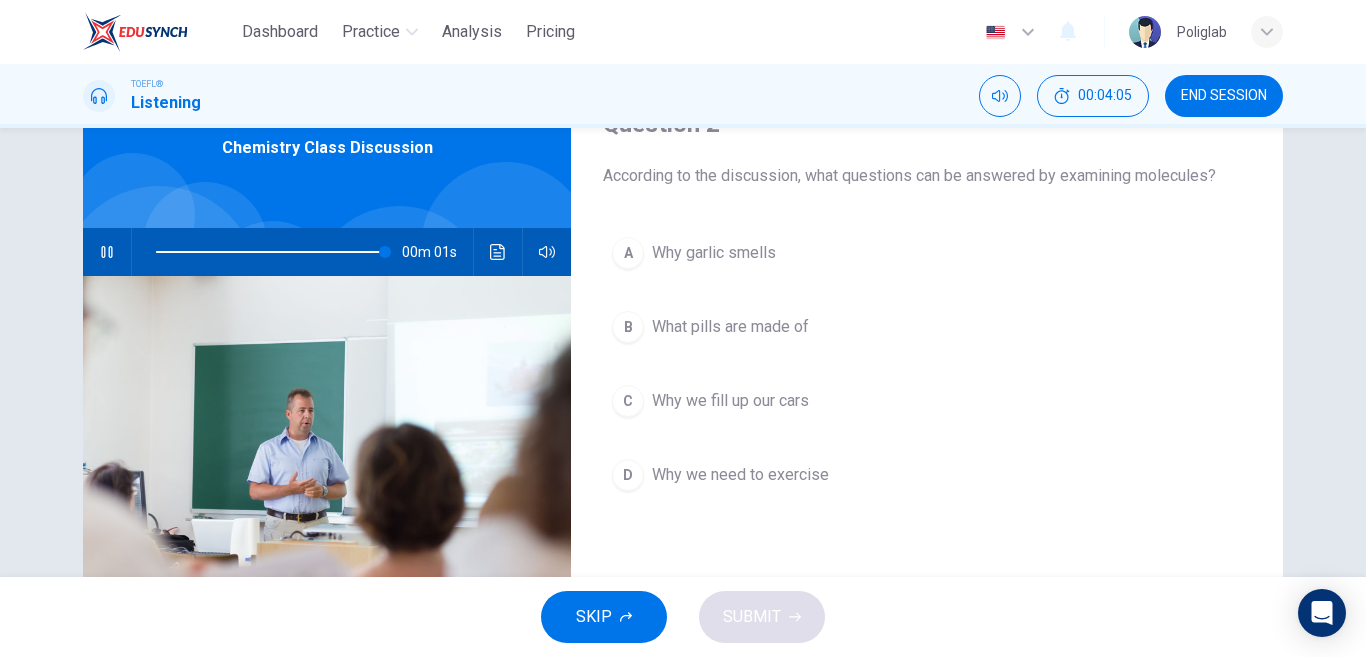 type on "0" 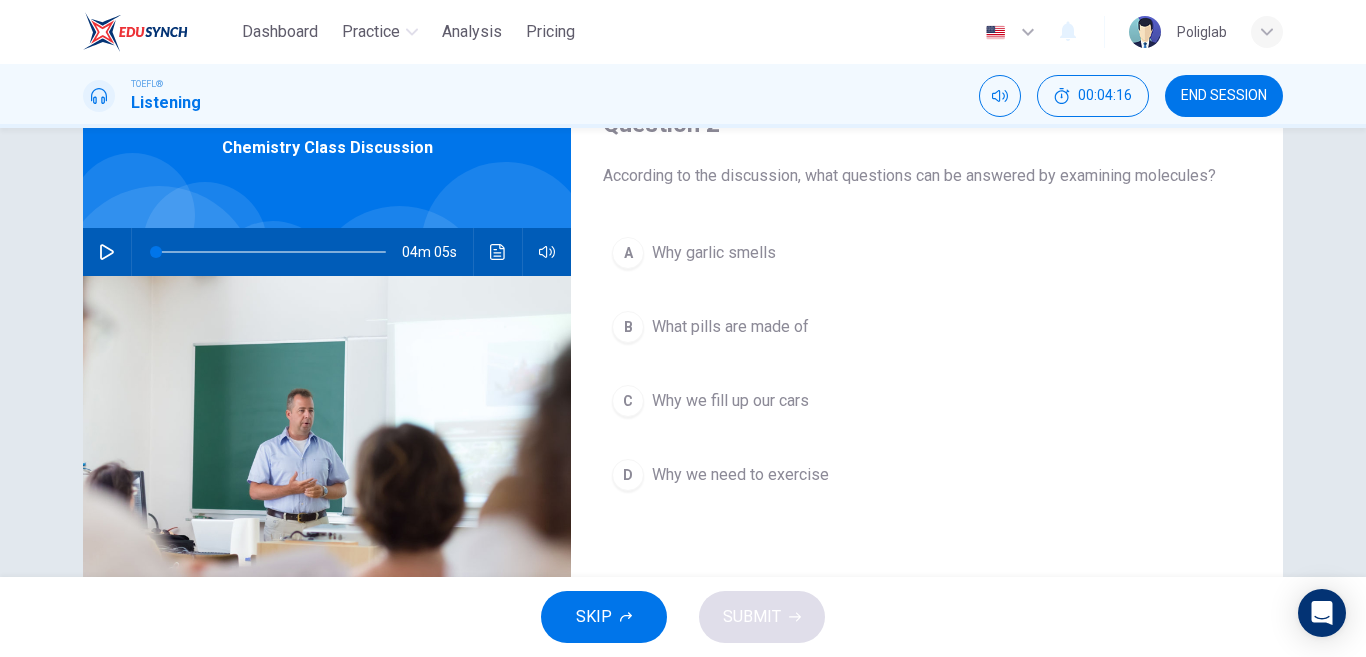 click on "Why garlic smells" at bounding box center (714, 253) 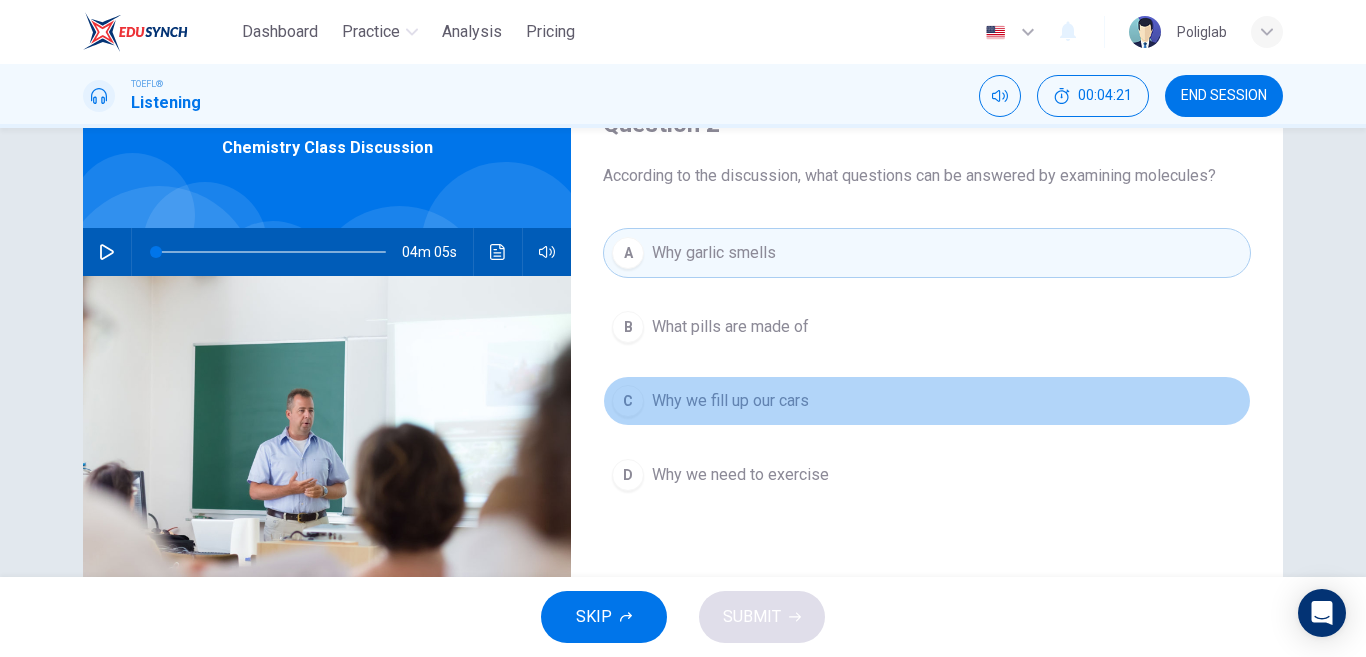click on "C Why we fill up our cars" at bounding box center (927, 401) 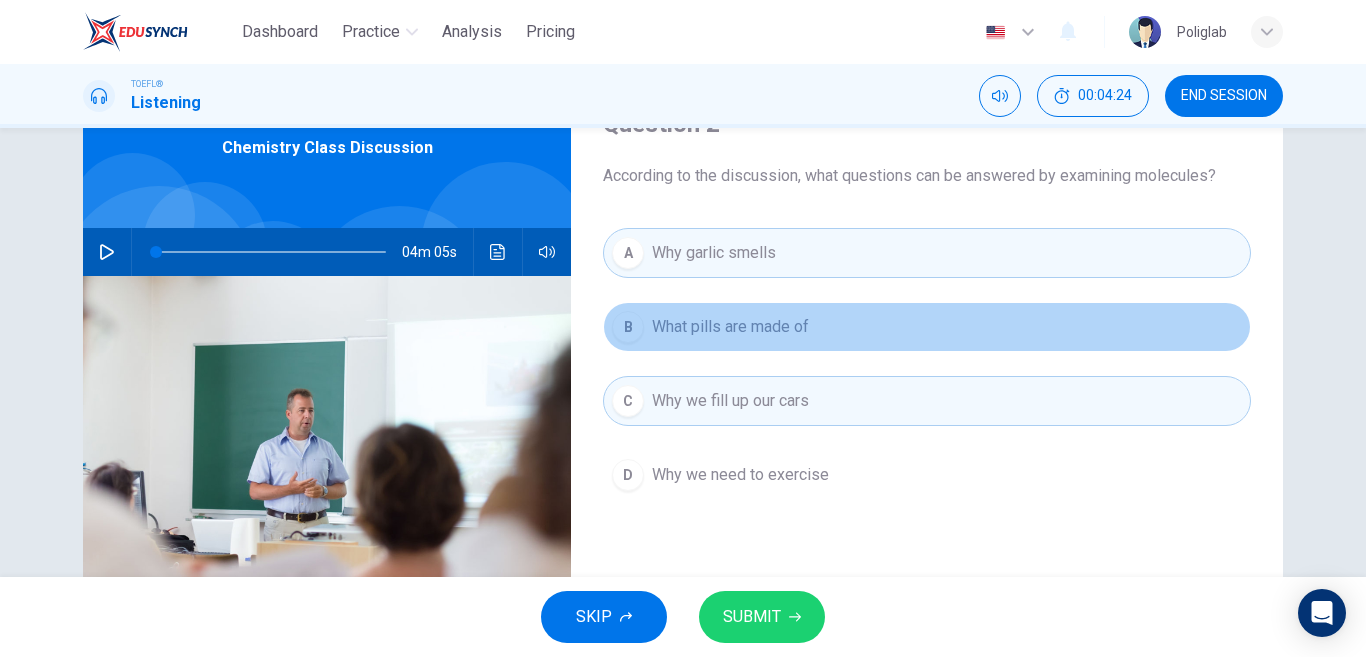 click on "B What pills are made of" at bounding box center (927, 327) 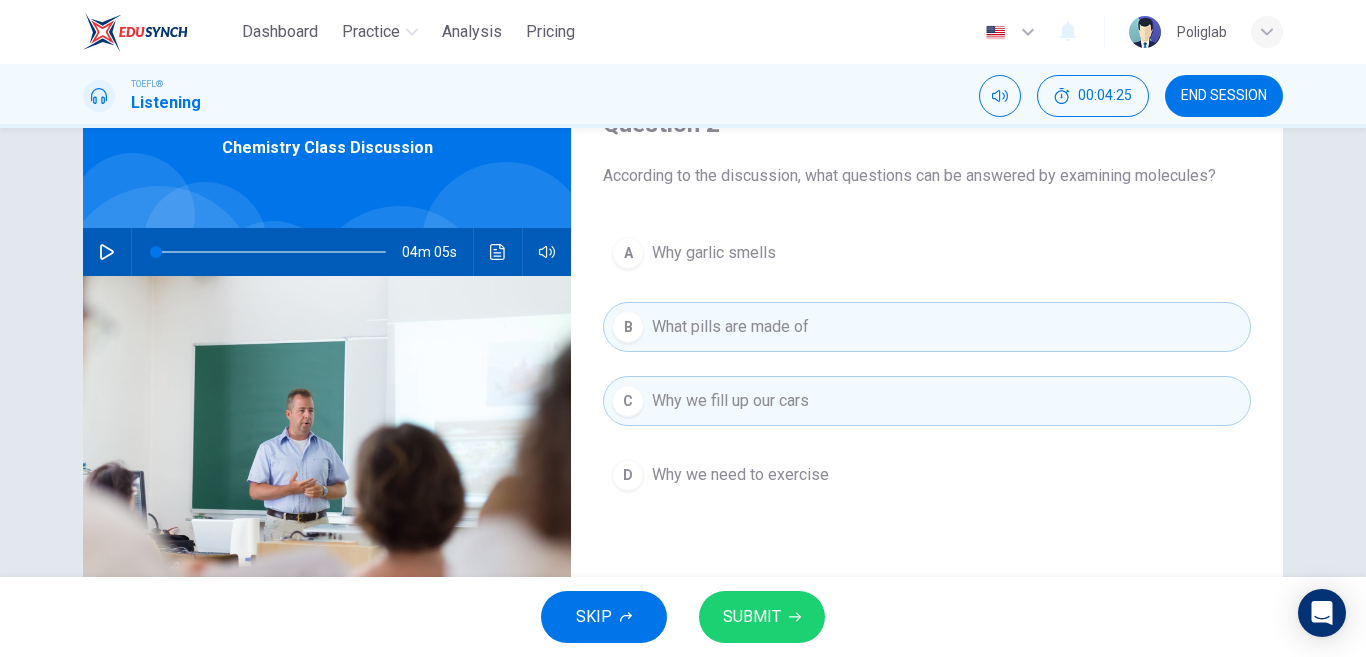 click on "SUBMIT" at bounding box center (762, 617) 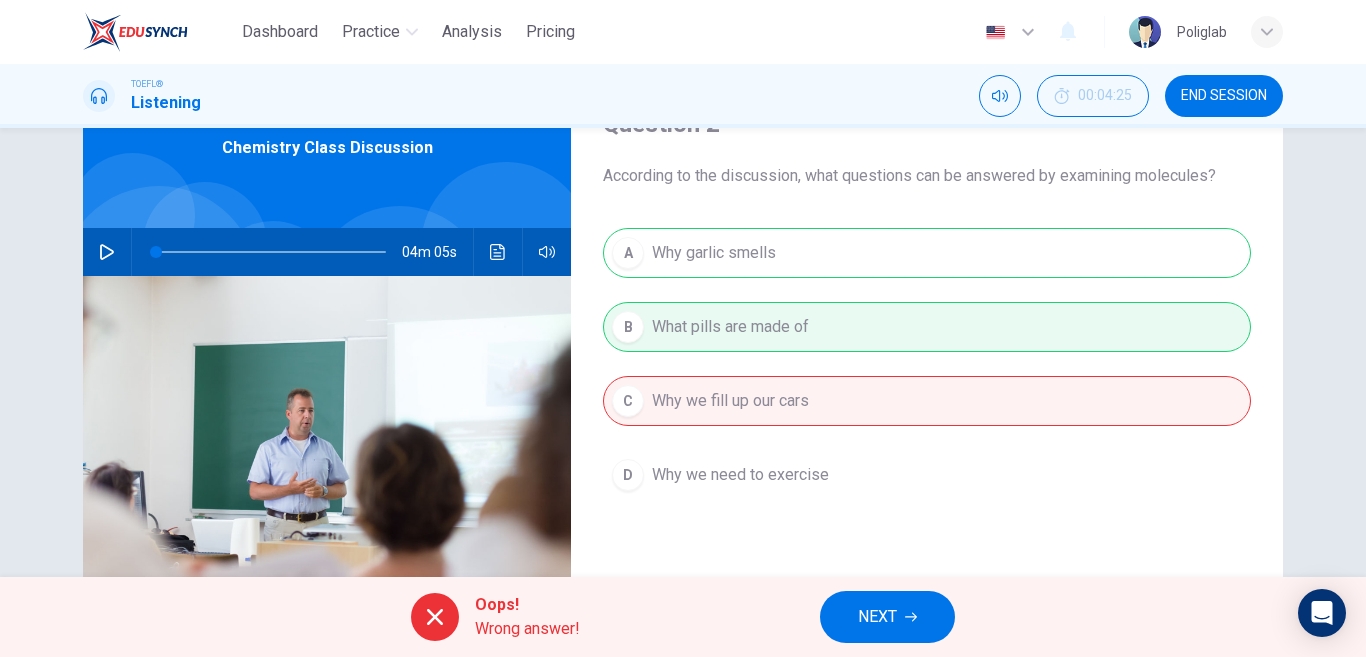 click on "A Why garlic smells B What pills are made of C Why we fill up our cars D Why we need to exercise" at bounding box center [927, 384] 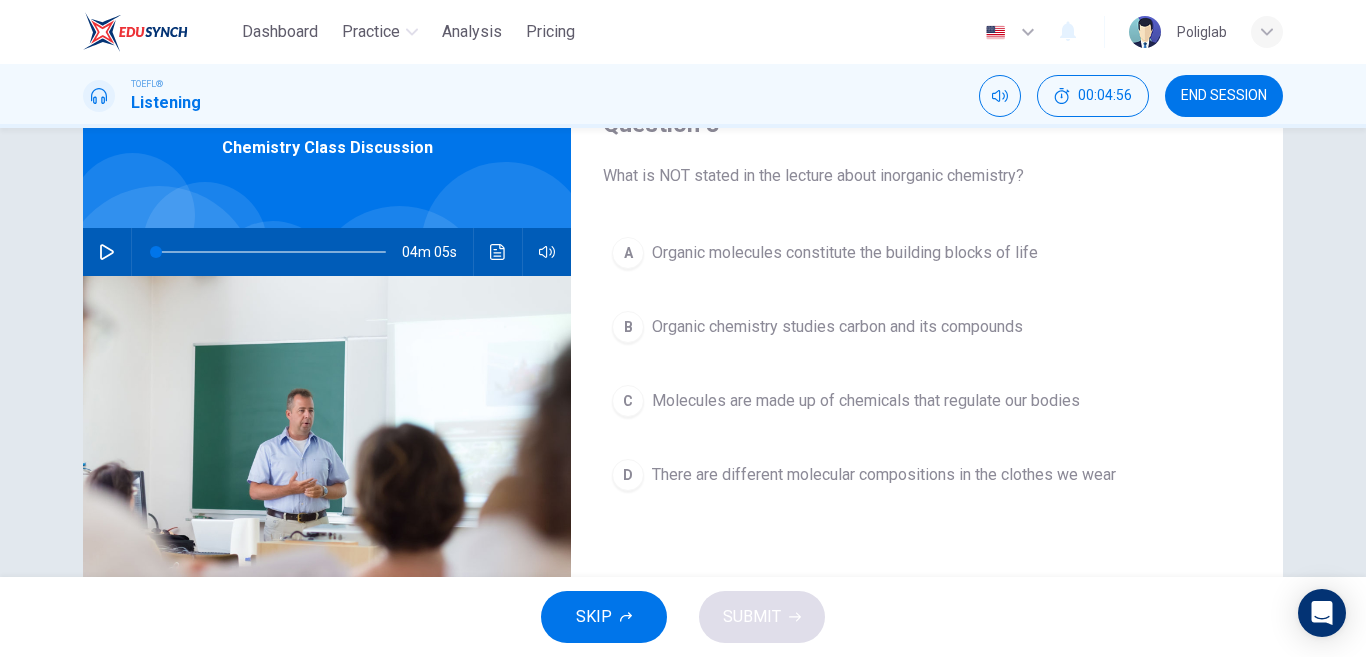 click on "Molecules are made up of chemicals that regulate our bodies" at bounding box center [866, 401] 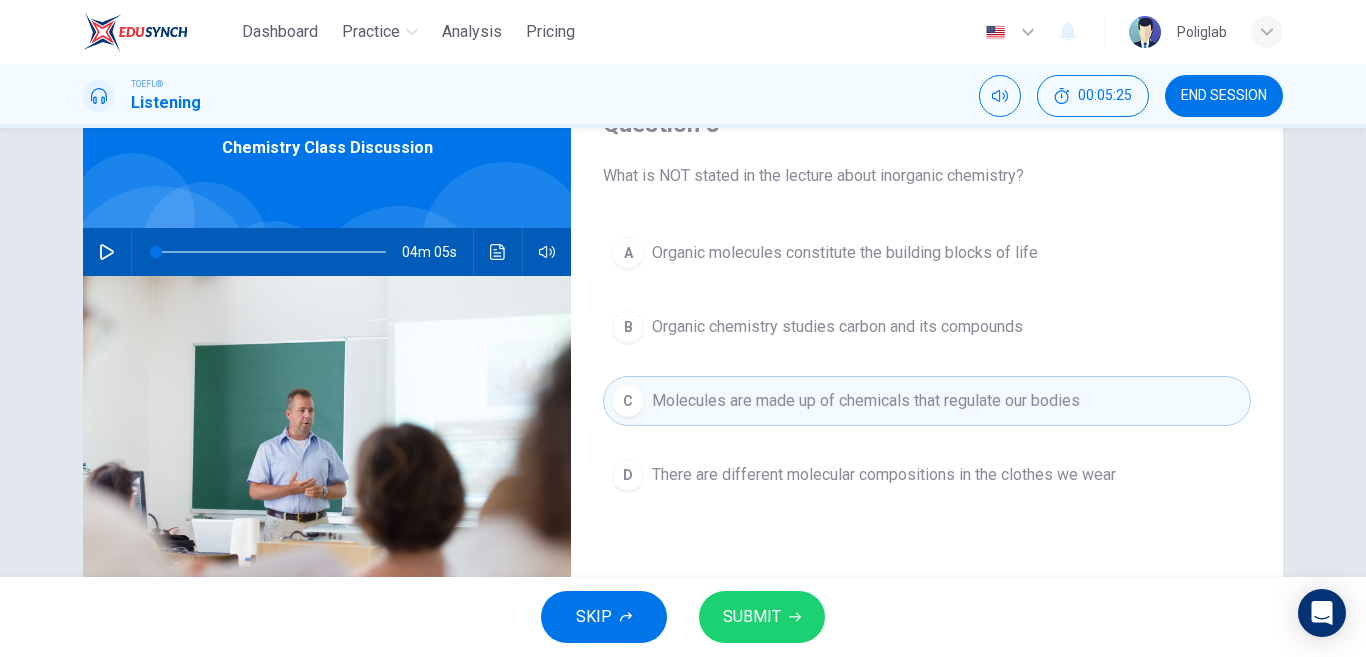 click on "Organic chemistry studies carbon and its compounds" at bounding box center (837, 327) 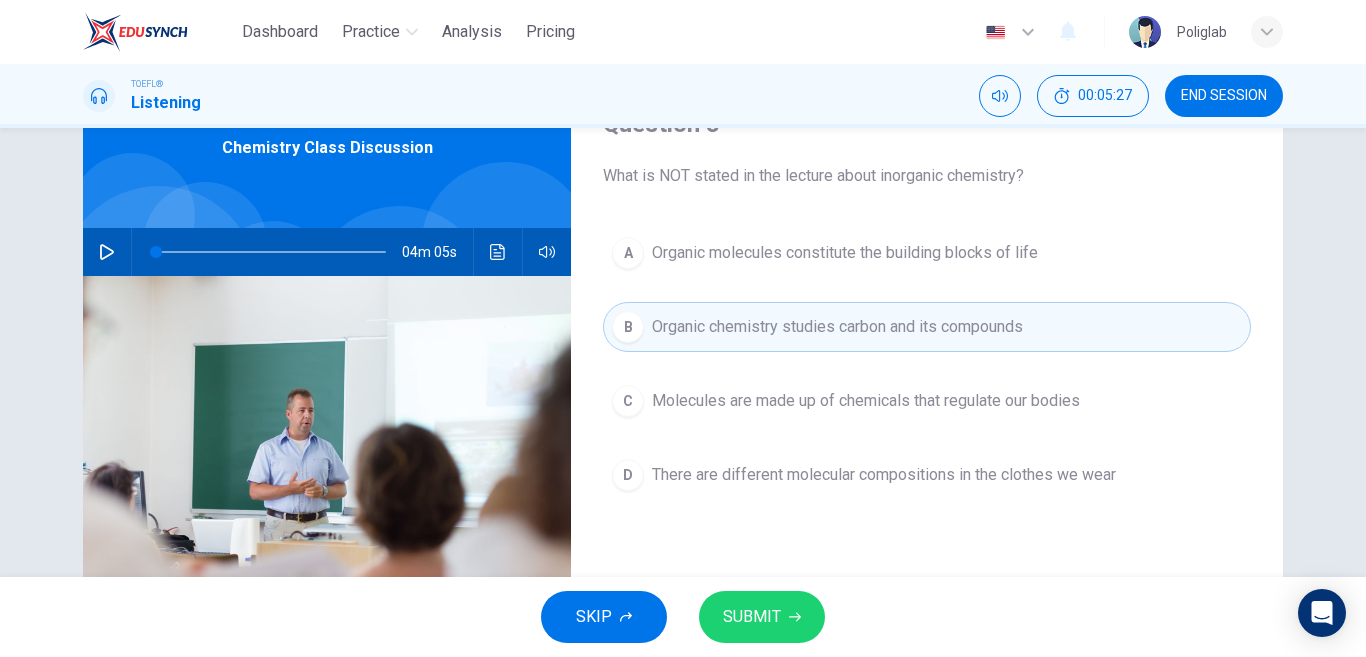 click on "SUBMIT" at bounding box center [752, 617] 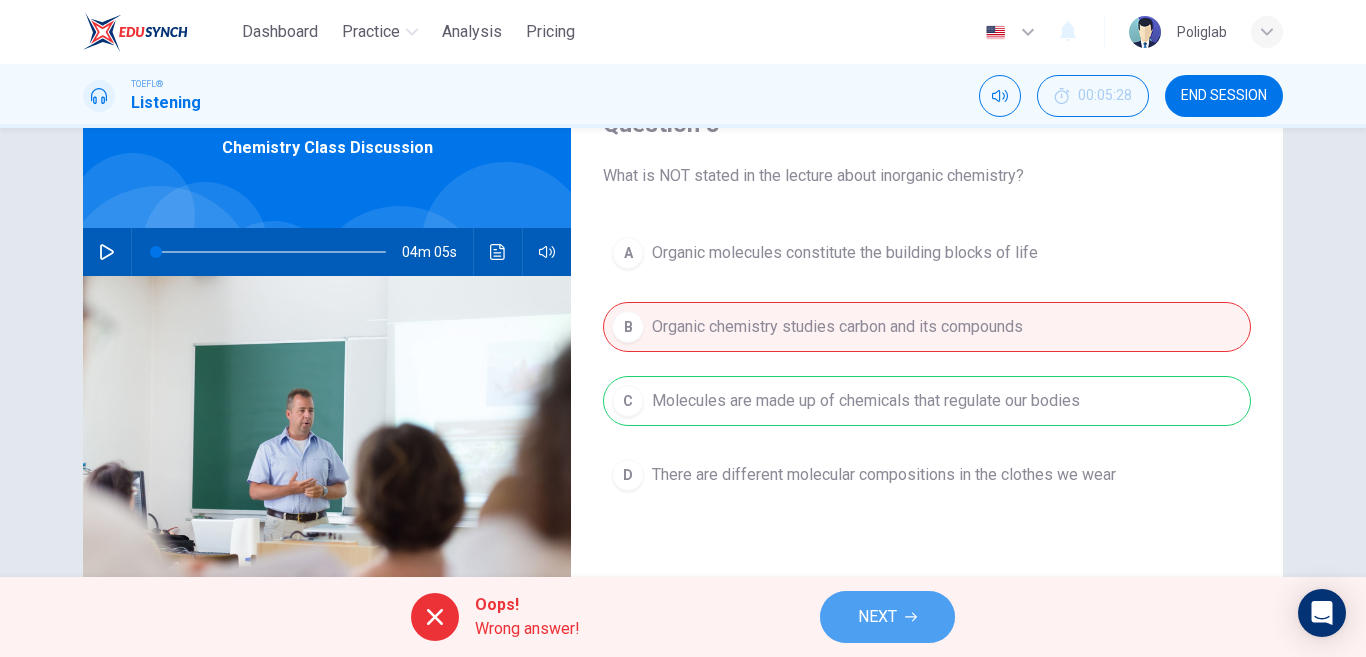 click on "NEXT" at bounding box center [887, 617] 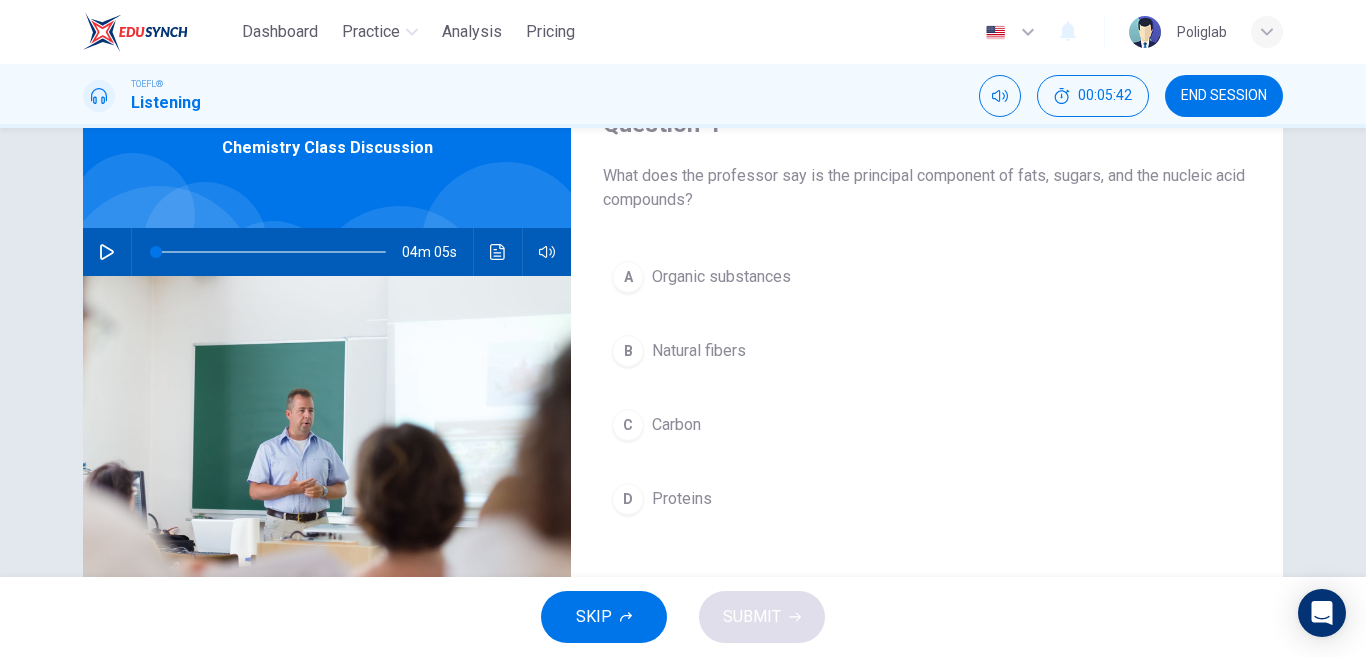 click on "C Carbon" at bounding box center (927, 425) 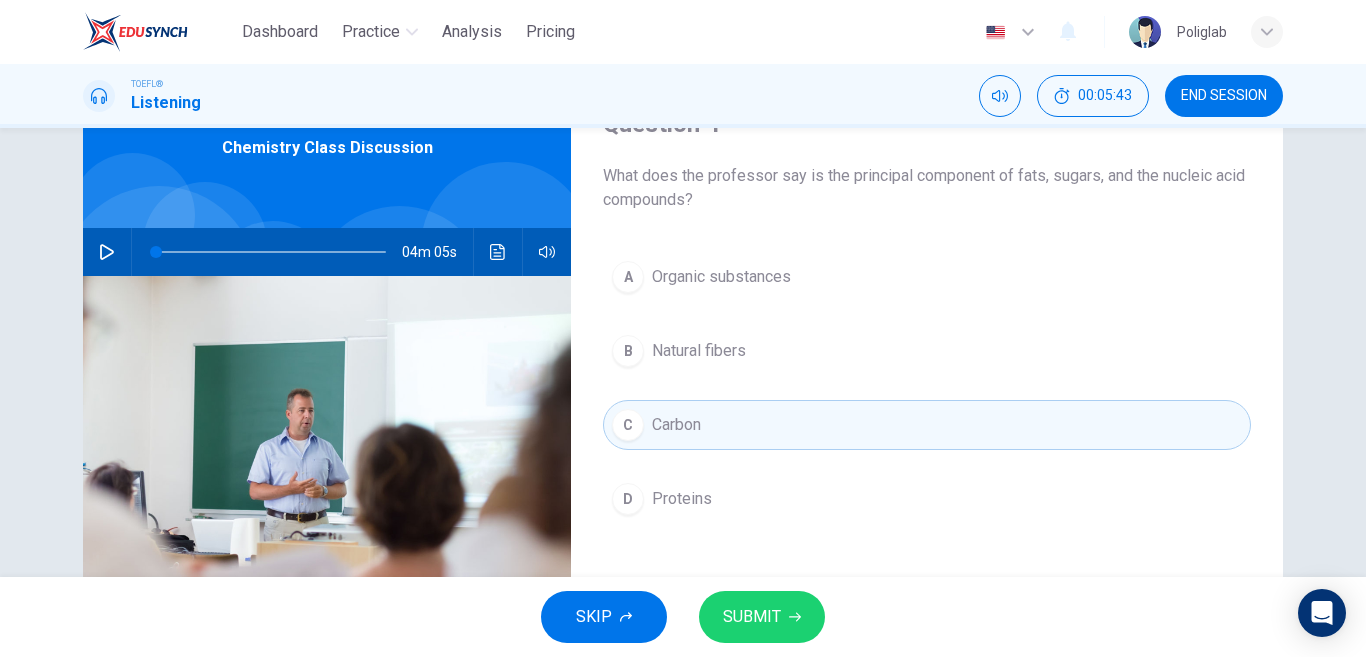 click on "SUBMIT" at bounding box center (752, 617) 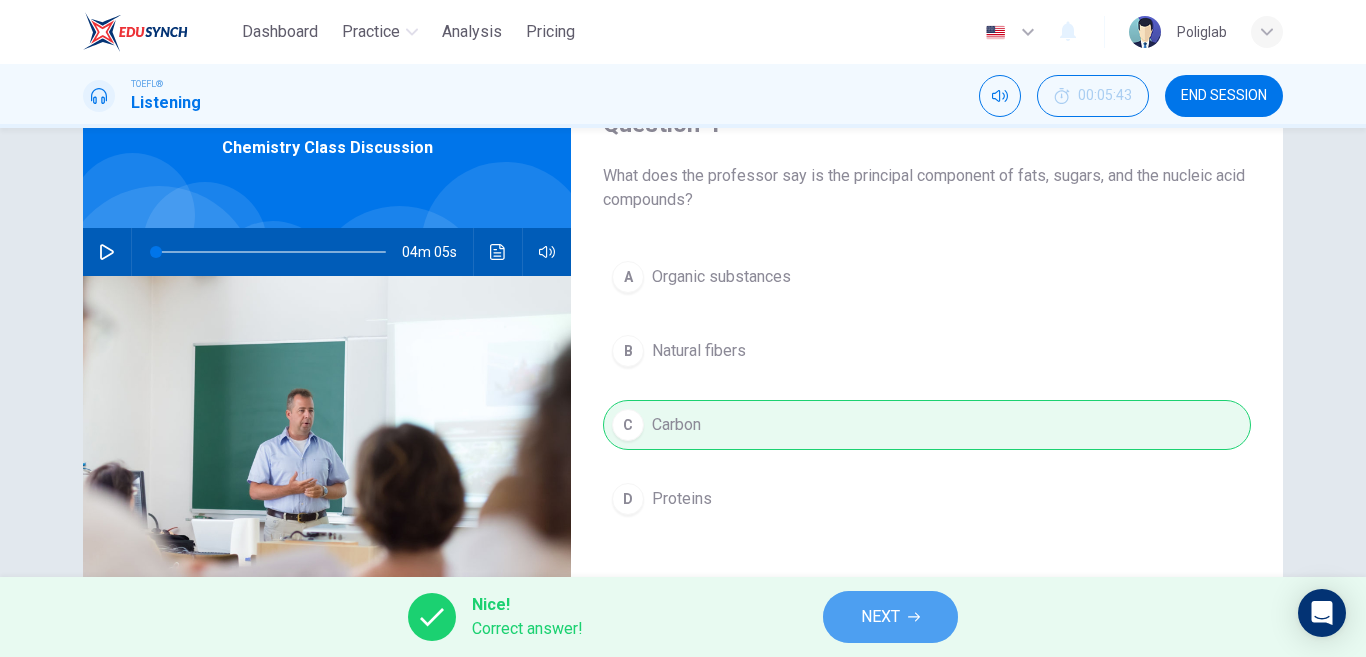 click on "NEXT" at bounding box center (880, 617) 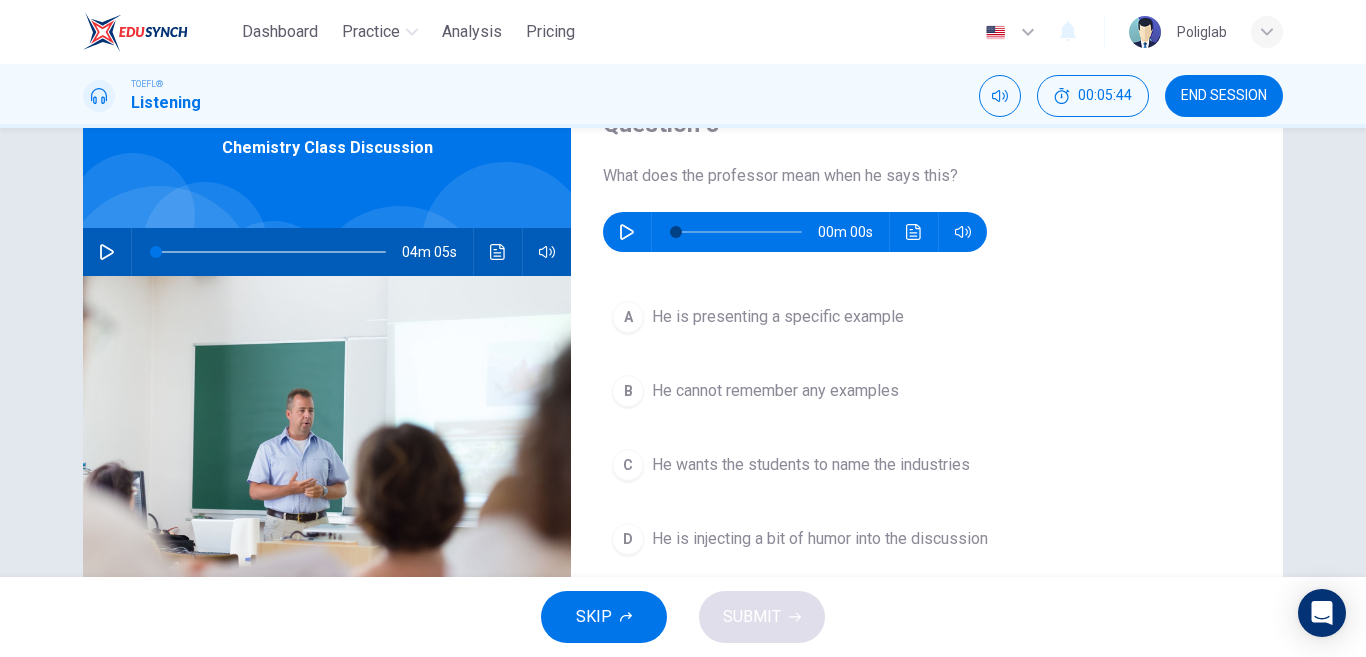 click on "00m 00s" at bounding box center (795, 232) 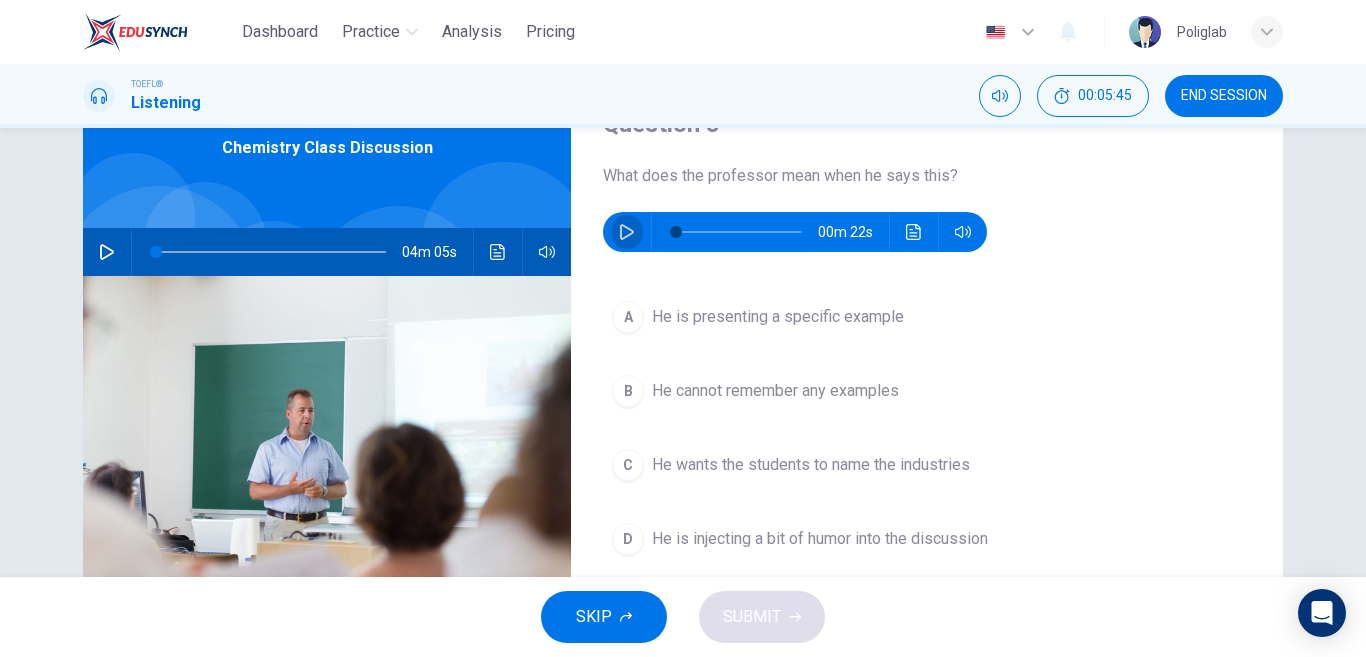 click 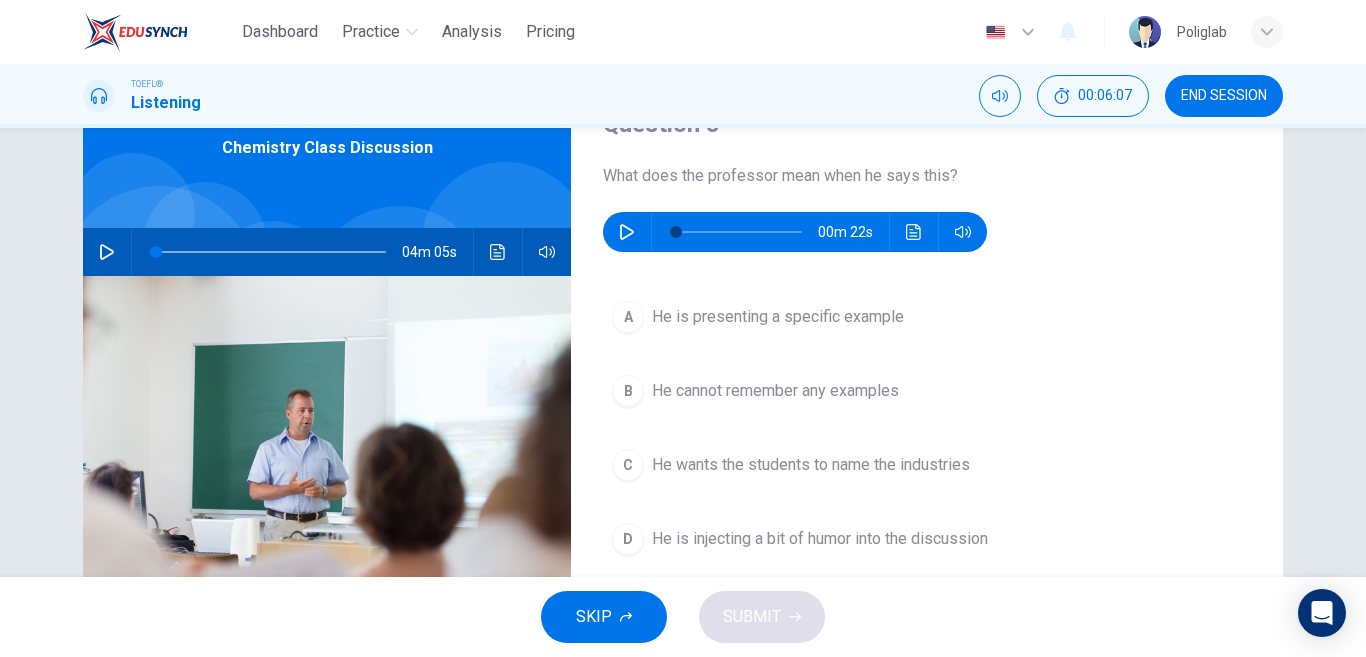 click 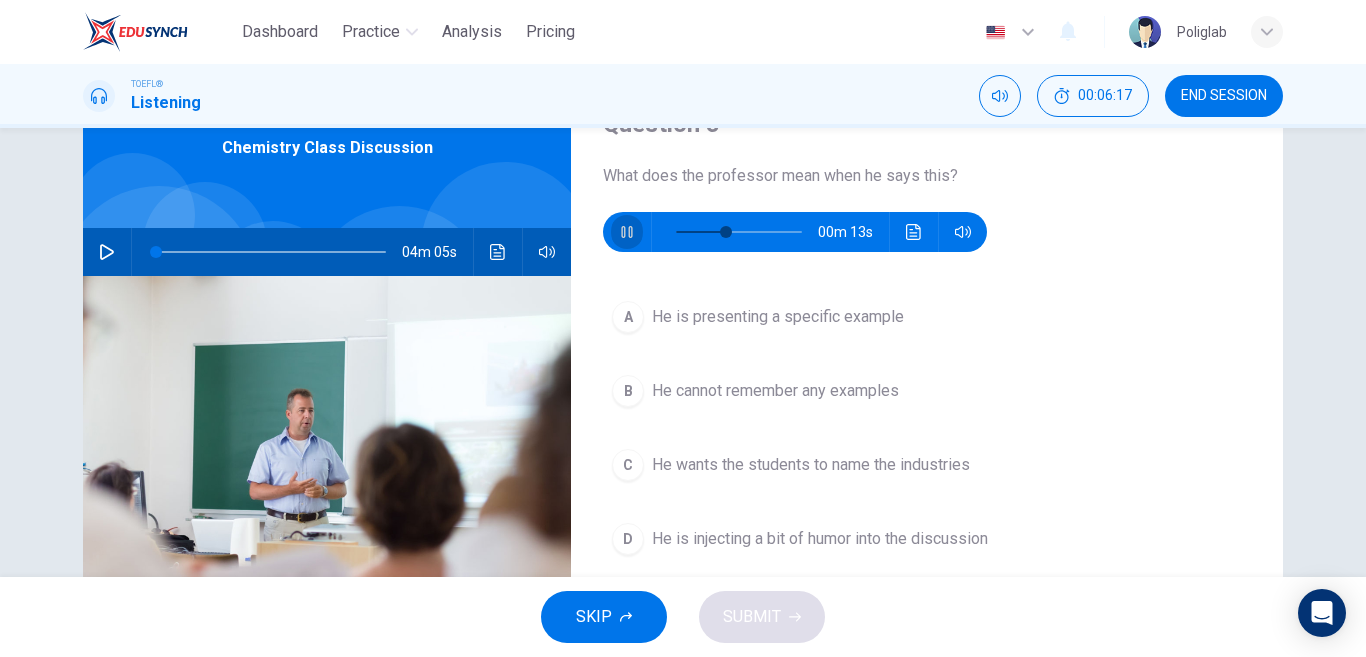 click 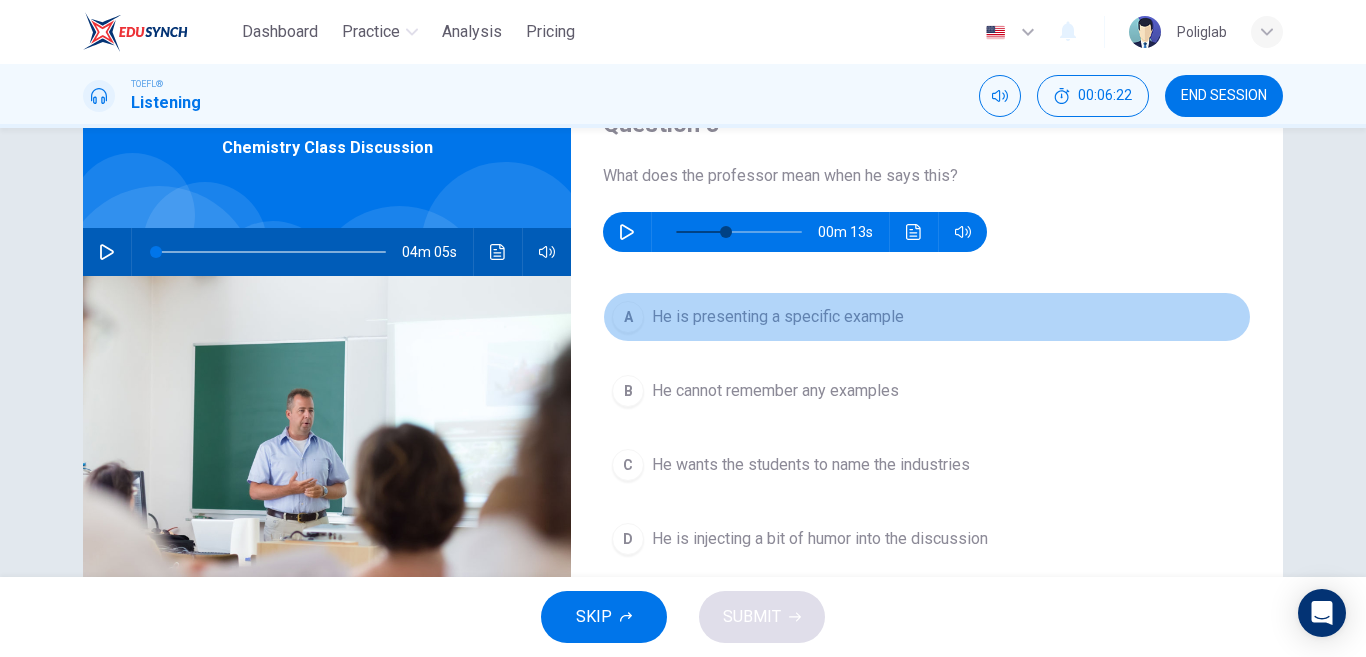 click on "He is presenting a specific example" at bounding box center (778, 317) 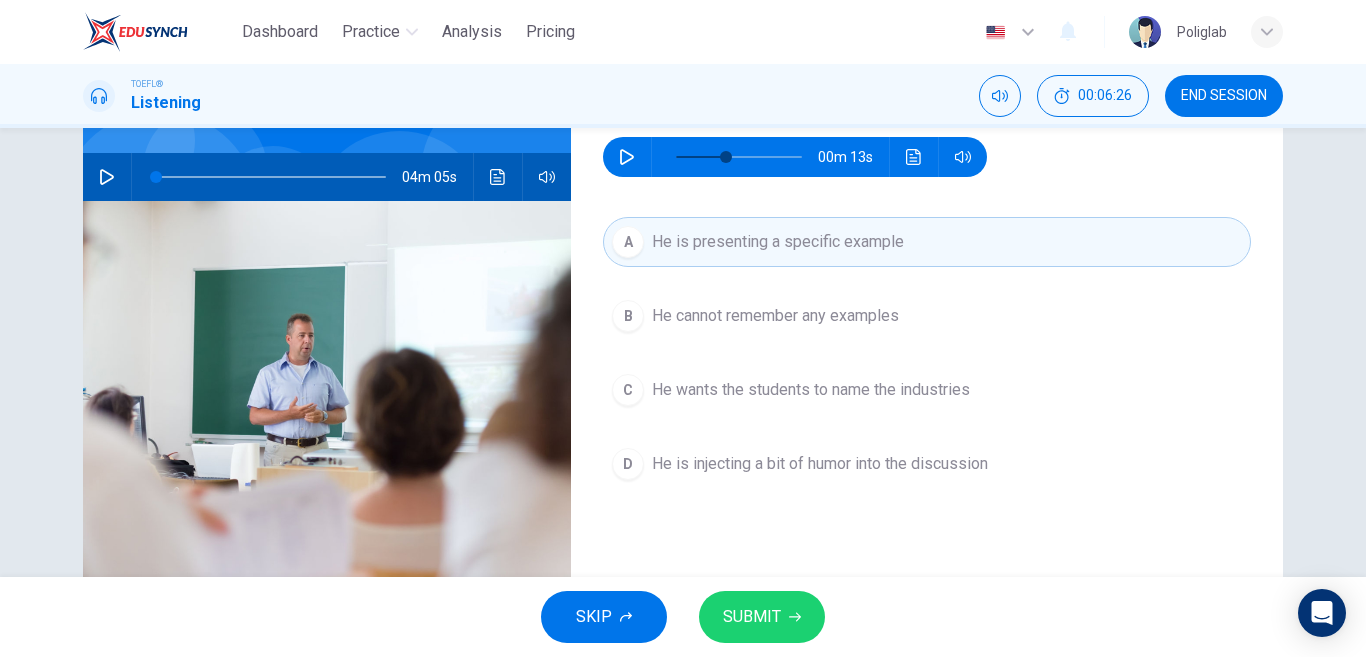 scroll, scrollTop: 200, scrollLeft: 0, axis: vertical 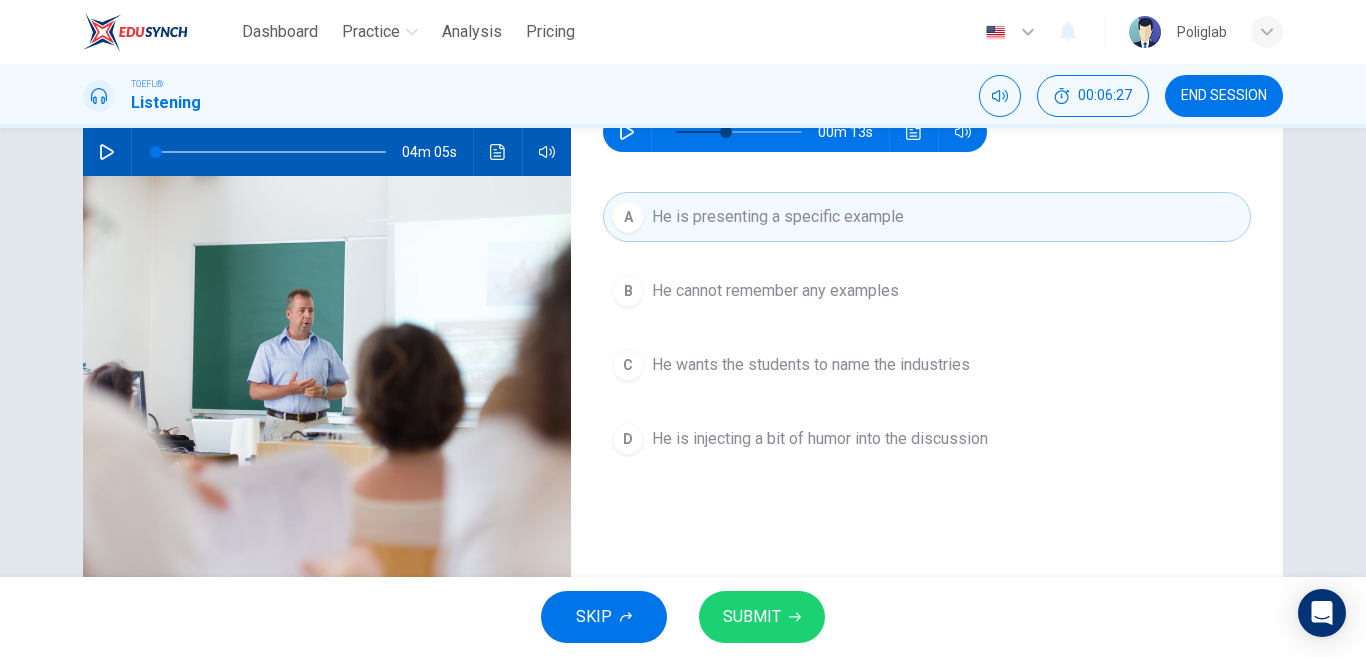 click on "SUBMIT" at bounding box center (752, 617) 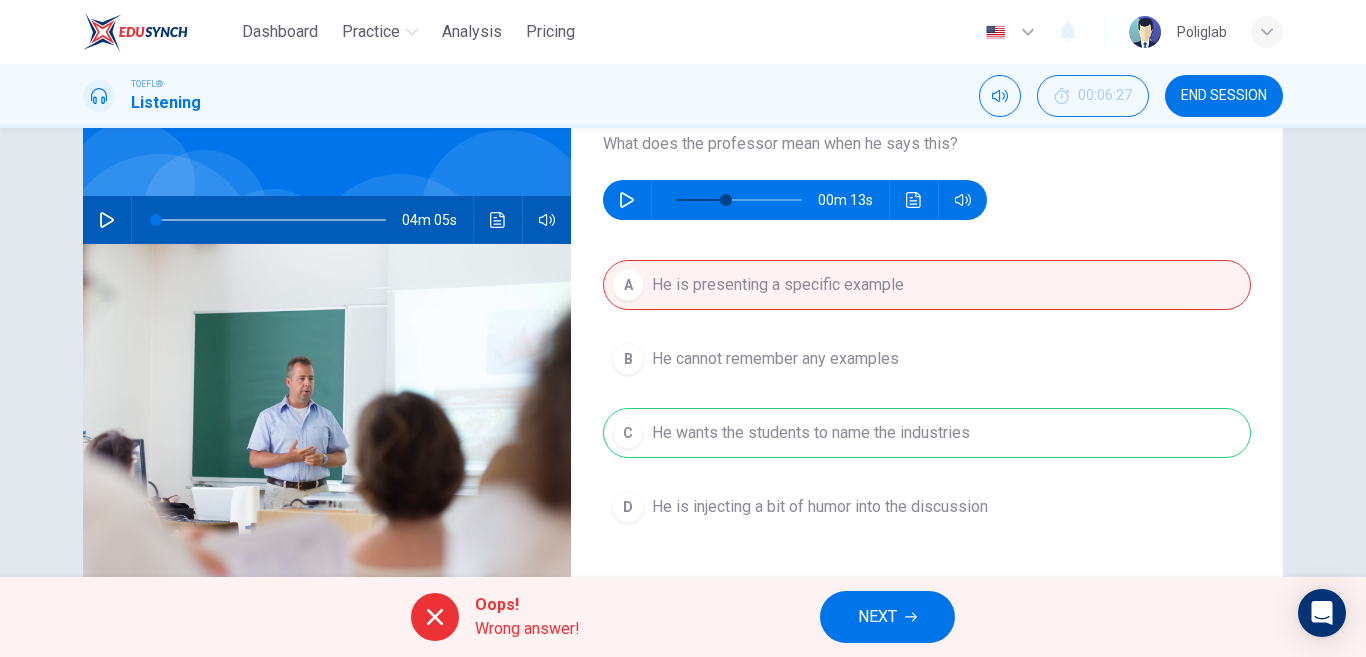 scroll, scrollTop: 100, scrollLeft: 0, axis: vertical 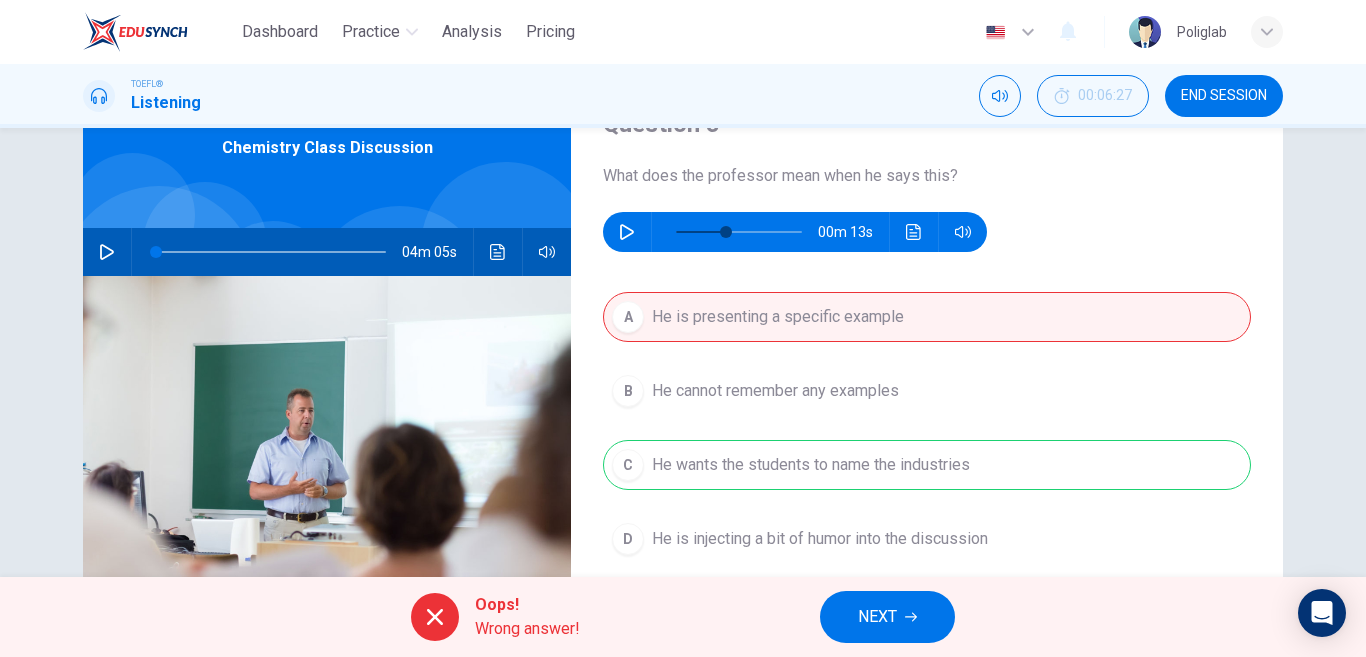 click 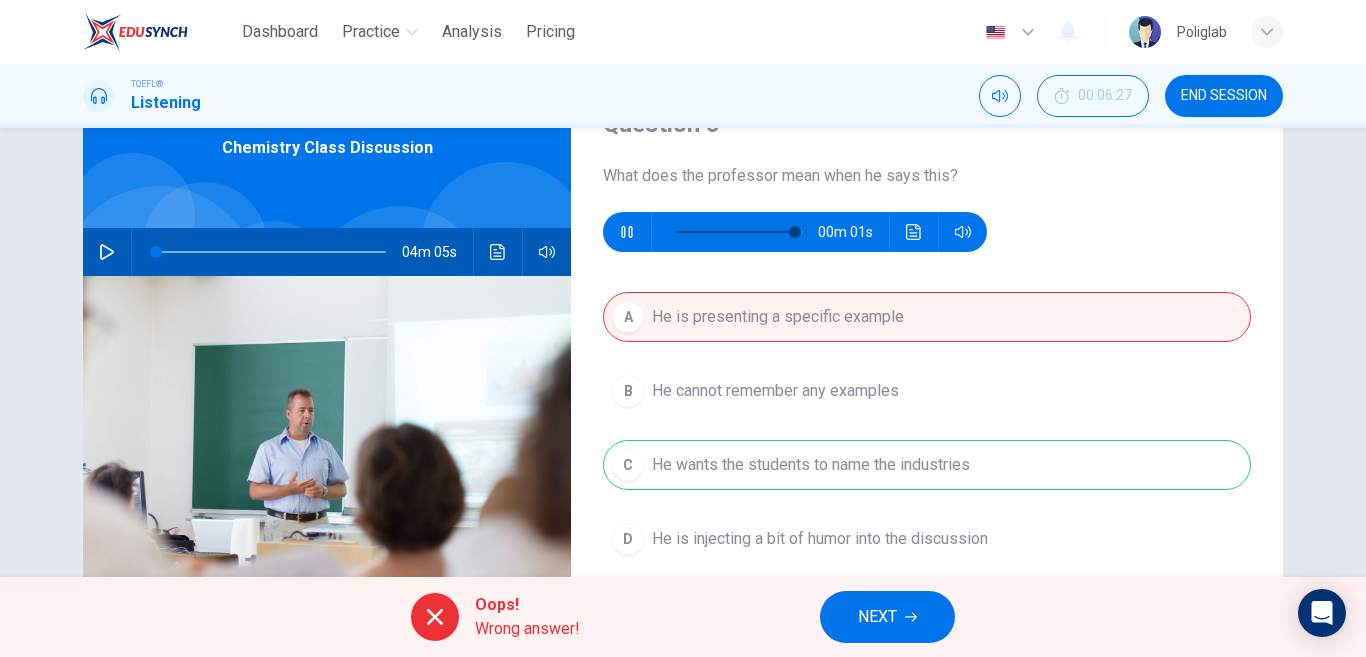 type on "0" 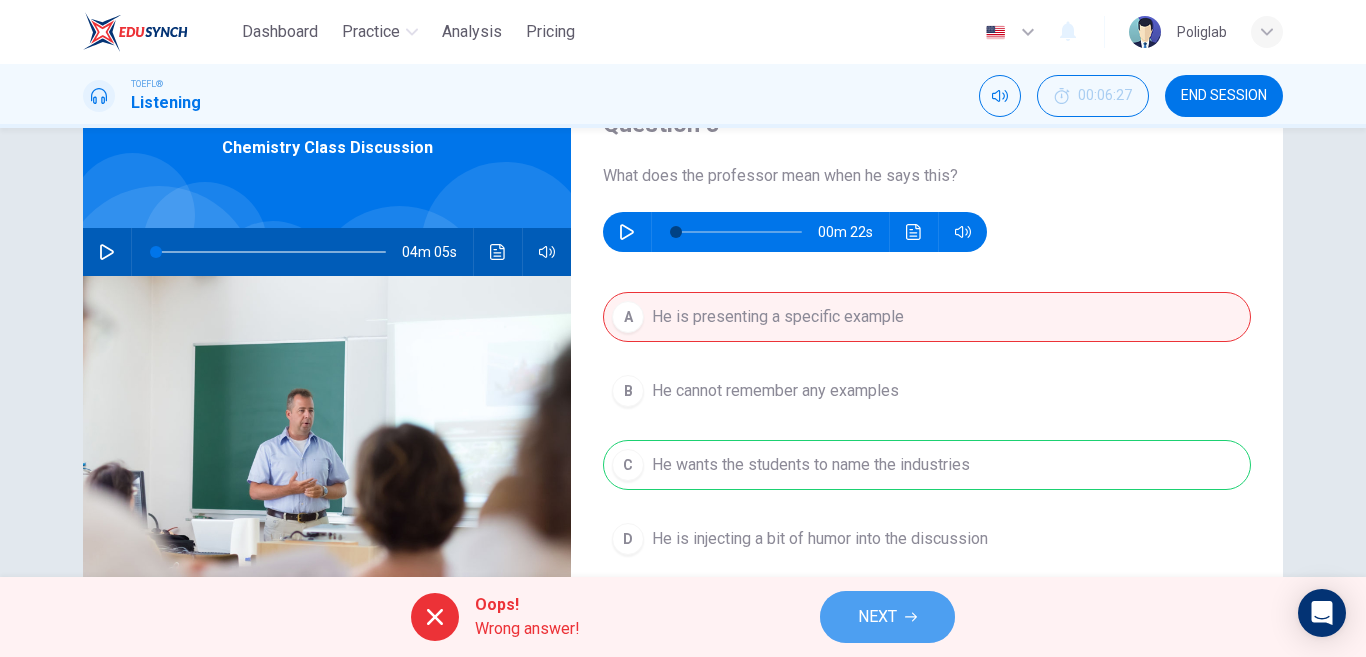 click on "NEXT" at bounding box center (887, 617) 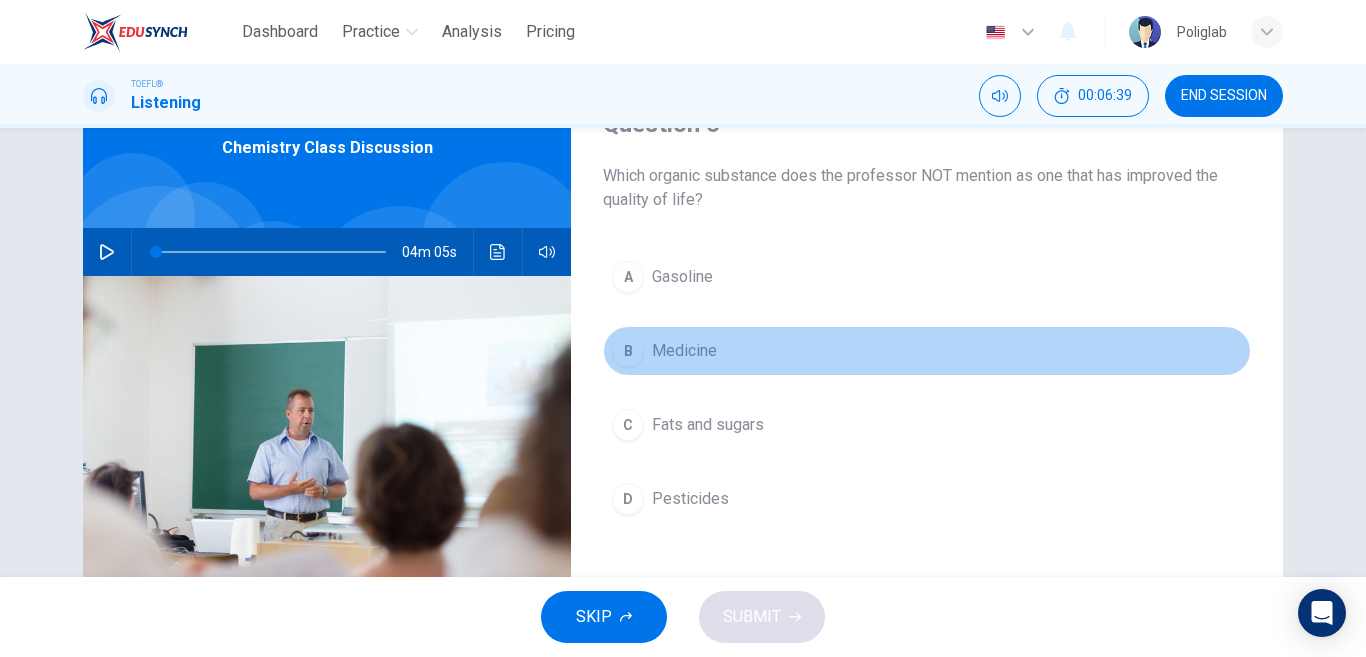 click on "B Medicine" at bounding box center (927, 351) 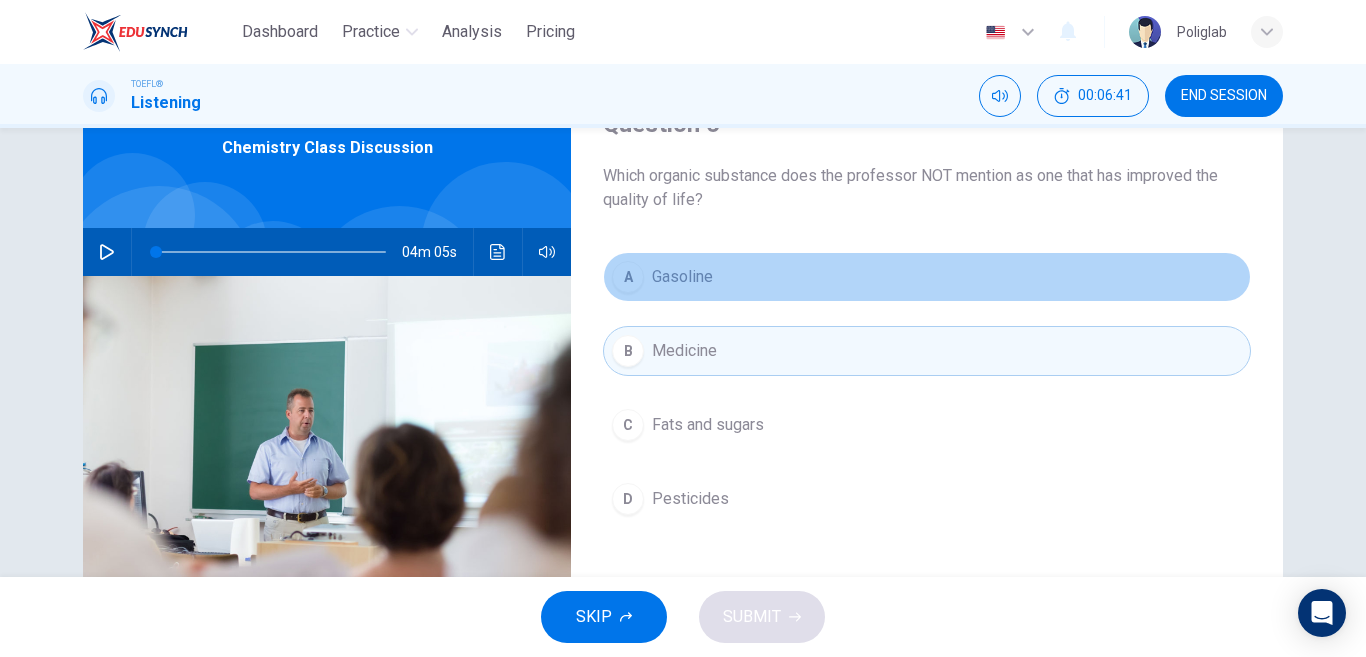click on "Gasoline" at bounding box center (682, 277) 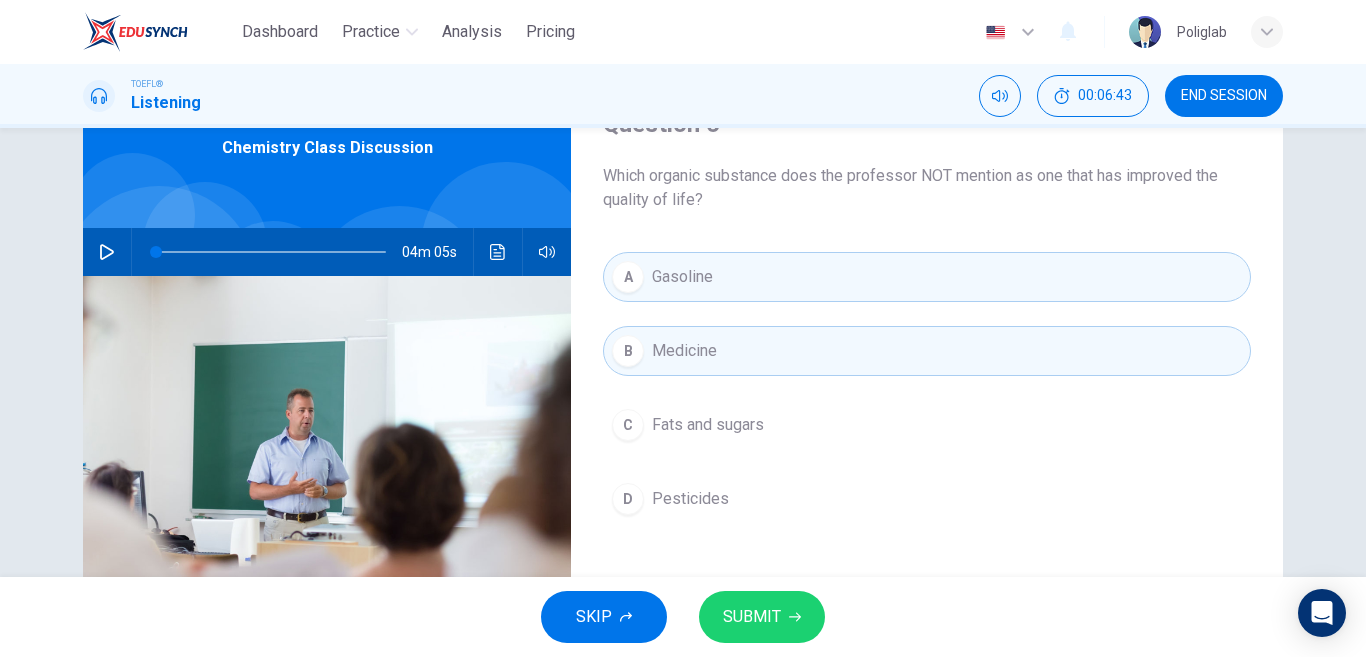 click on "SUBMIT" at bounding box center (762, 617) 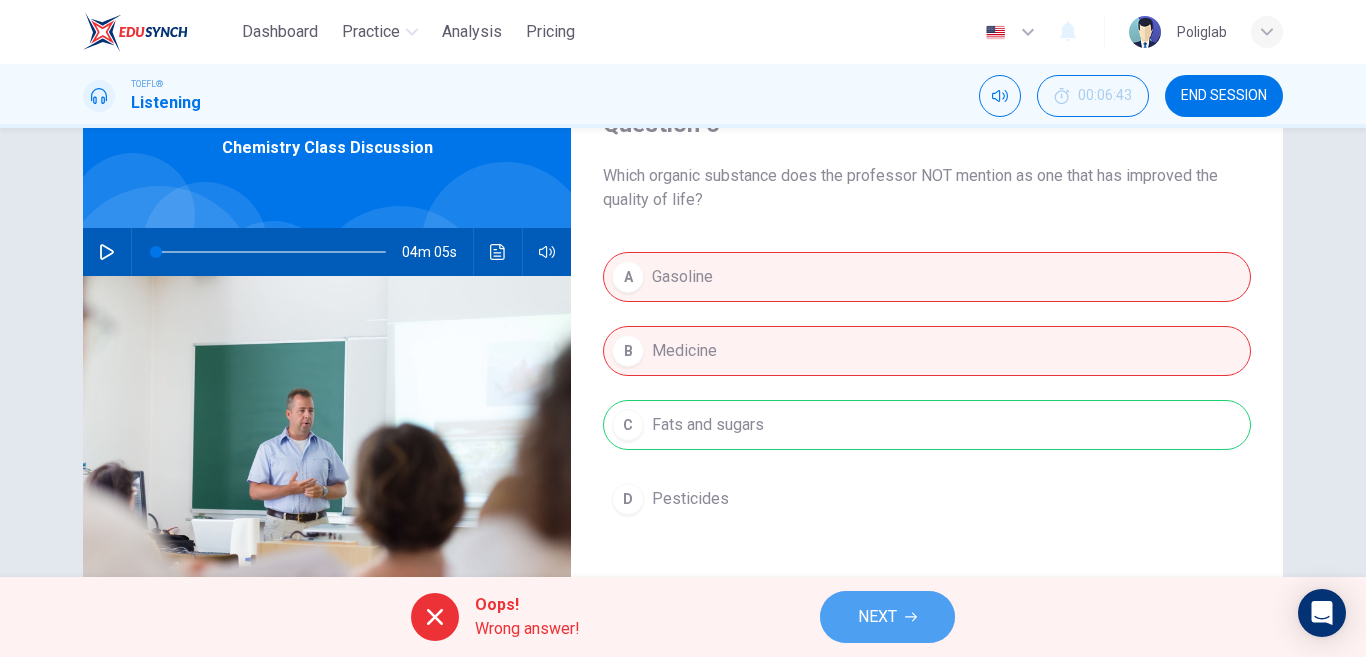click on "NEXT" at bounding box center [887, 617] 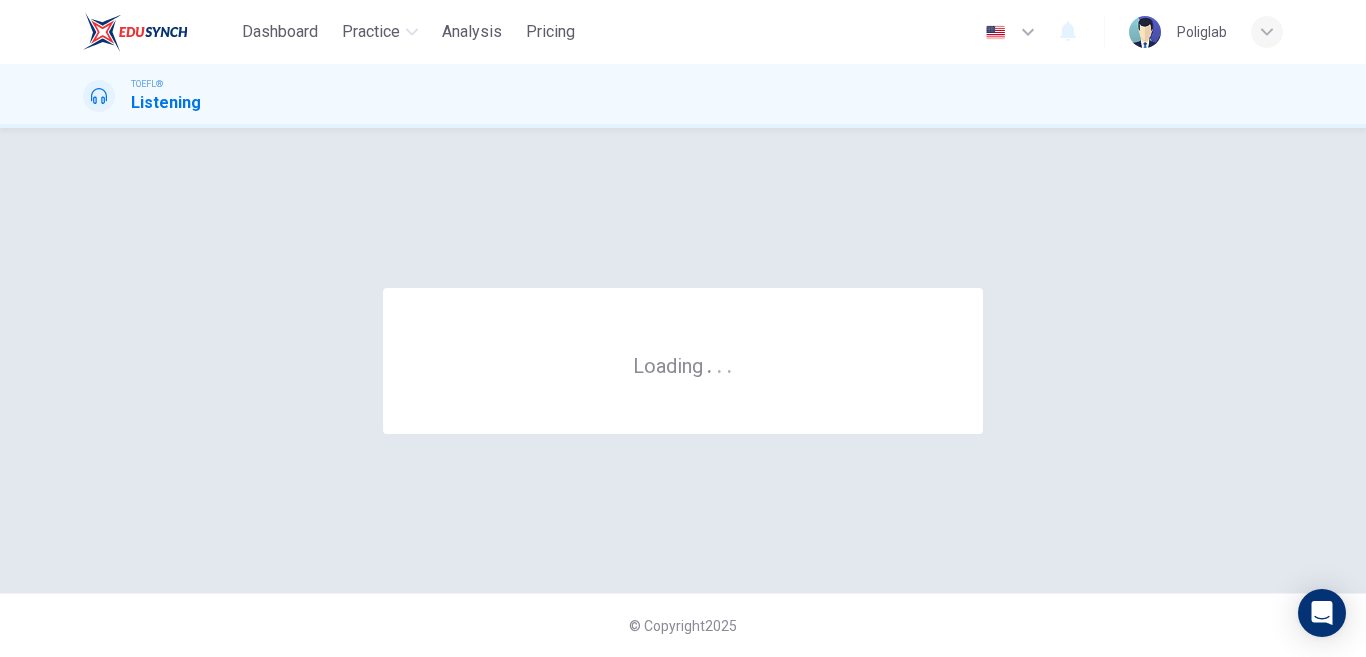 scroll, scrollTop: 0, scrollLeft: 0, axis: both 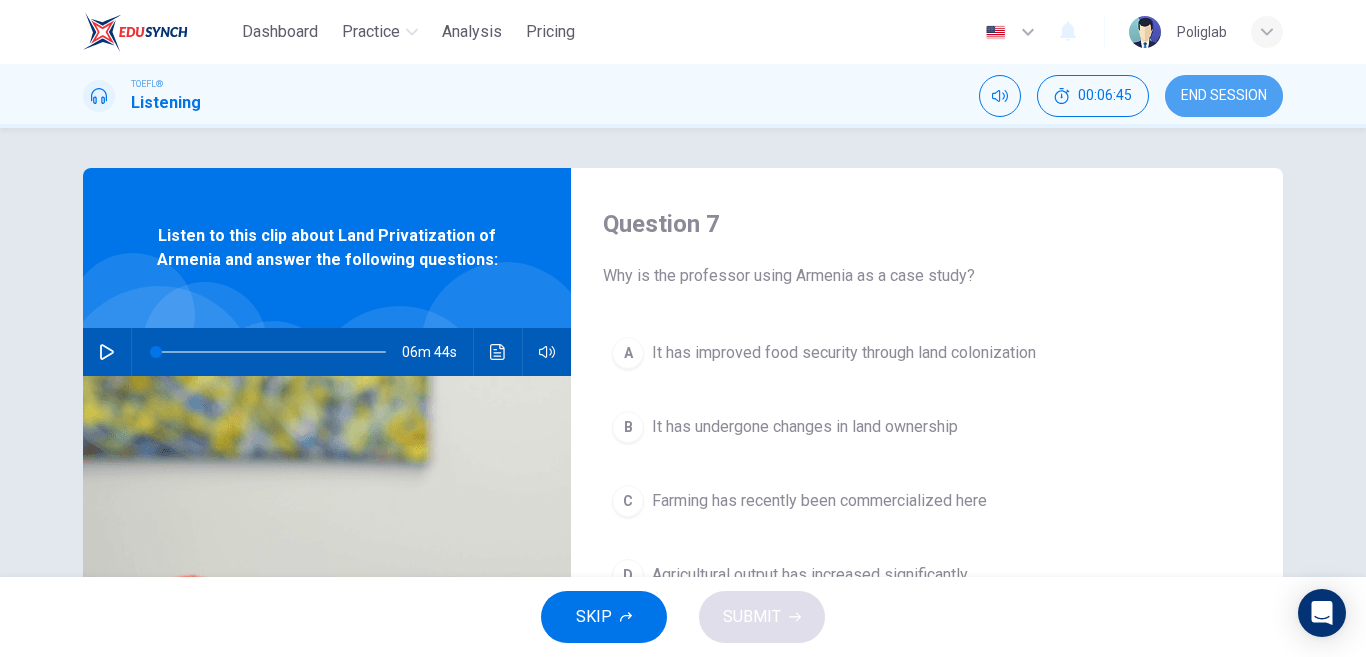 click on "END SESSION" at bounding box center [1224, 96] 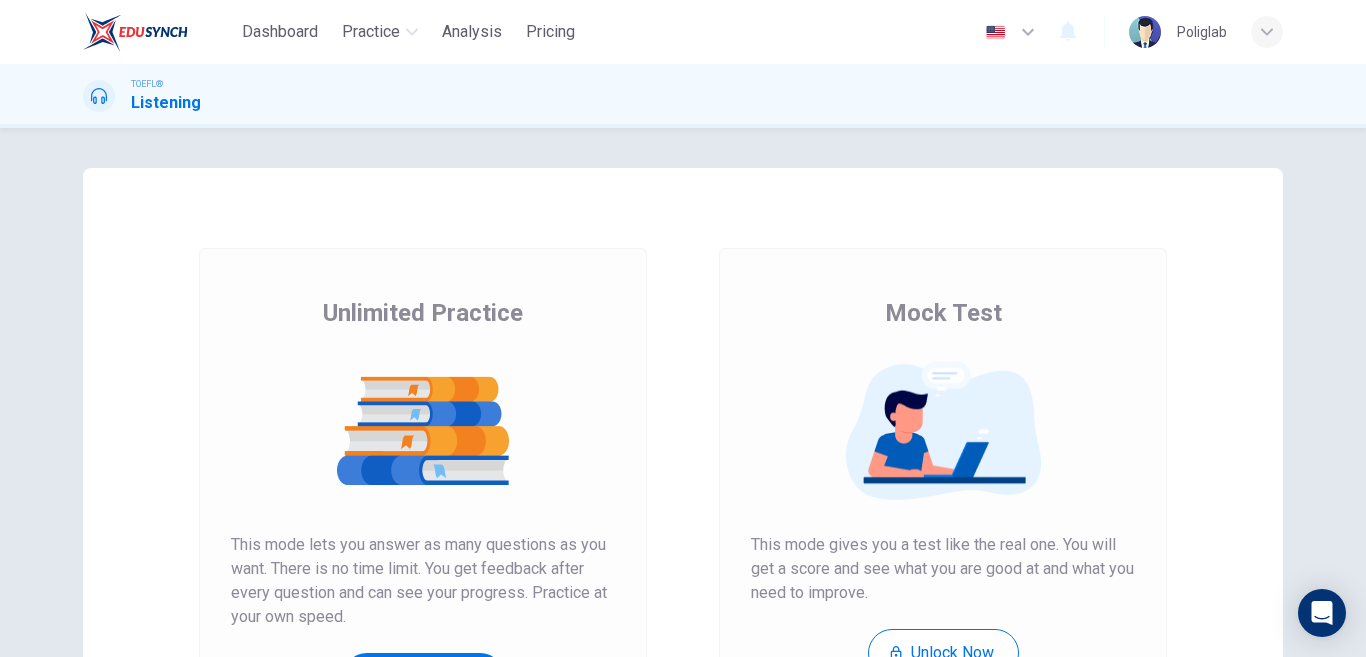 scroll, scrollTop: 0, scrollLeft: 0, axis: both 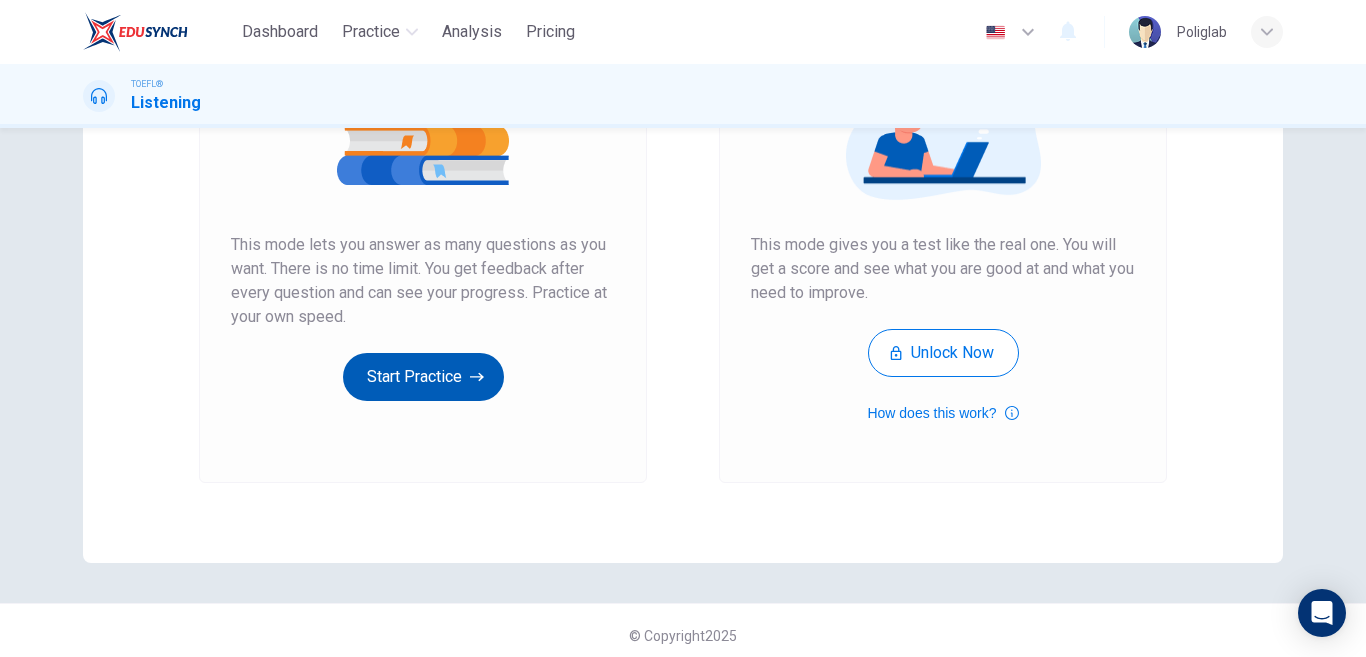 click on "Start Practice" at bounding box center [423, 377] 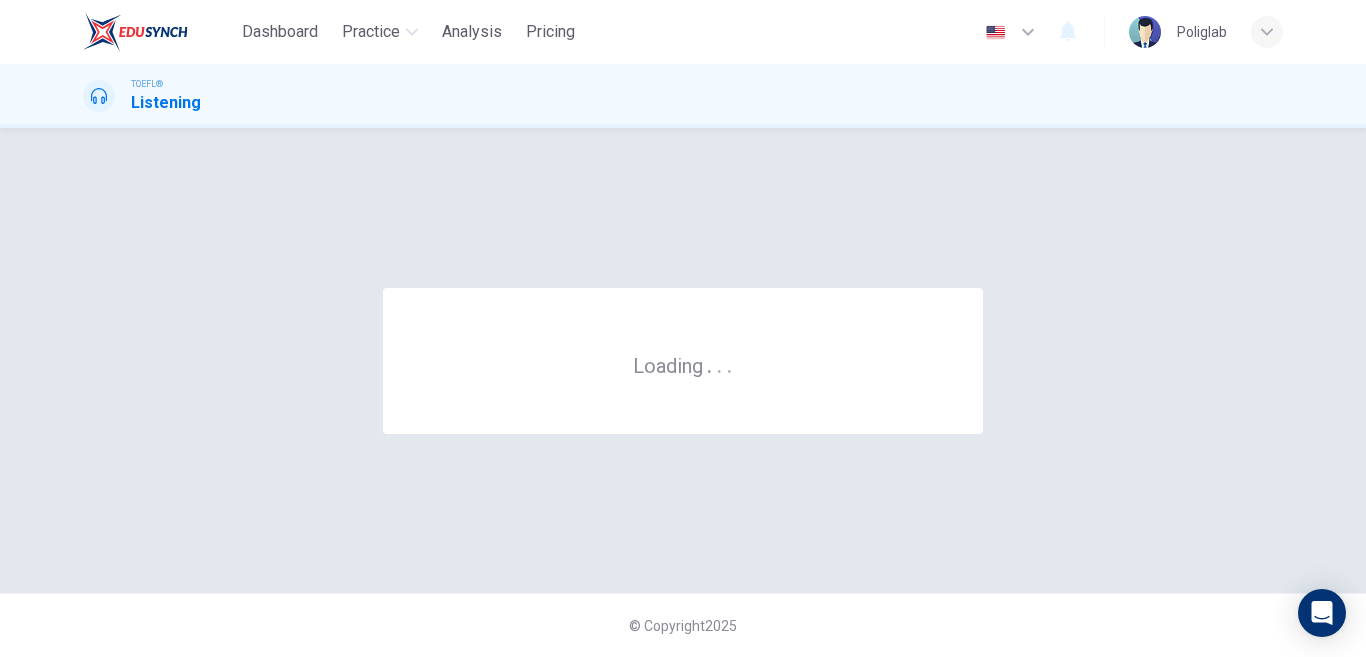 scroll, scrollTop: 0, scrollLeft: 0, axis: both 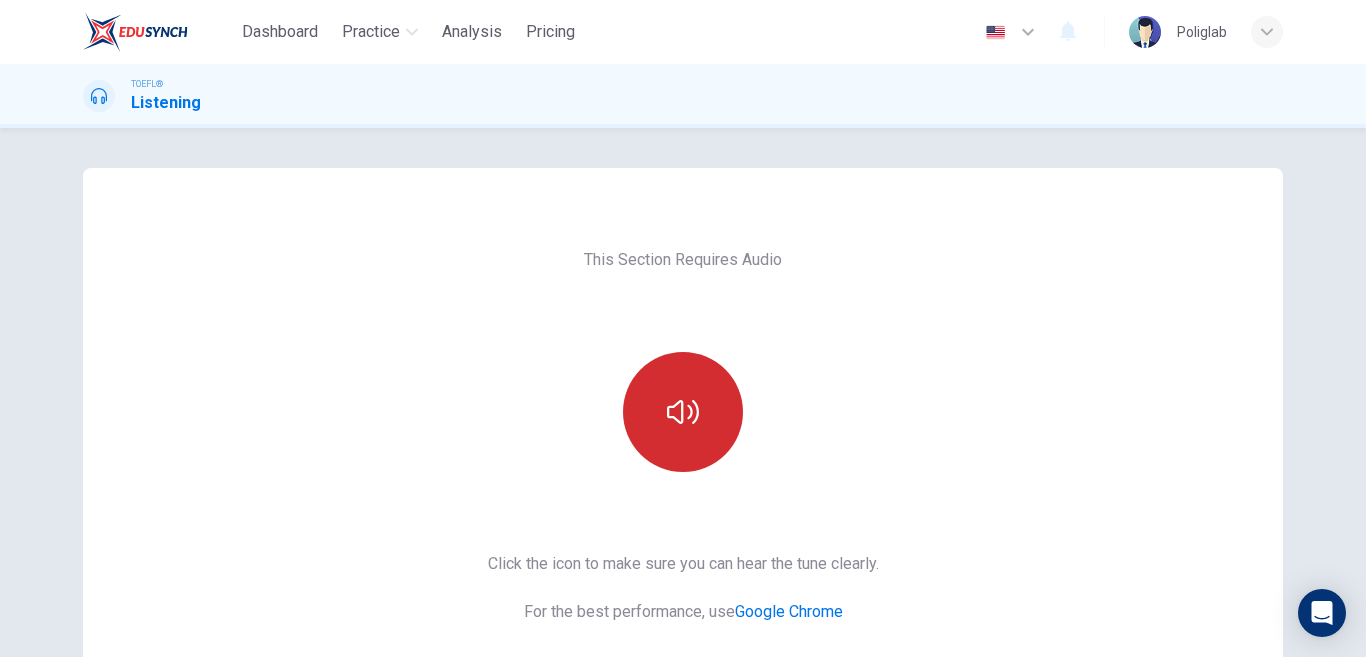 click at bounding box center (683, 412) 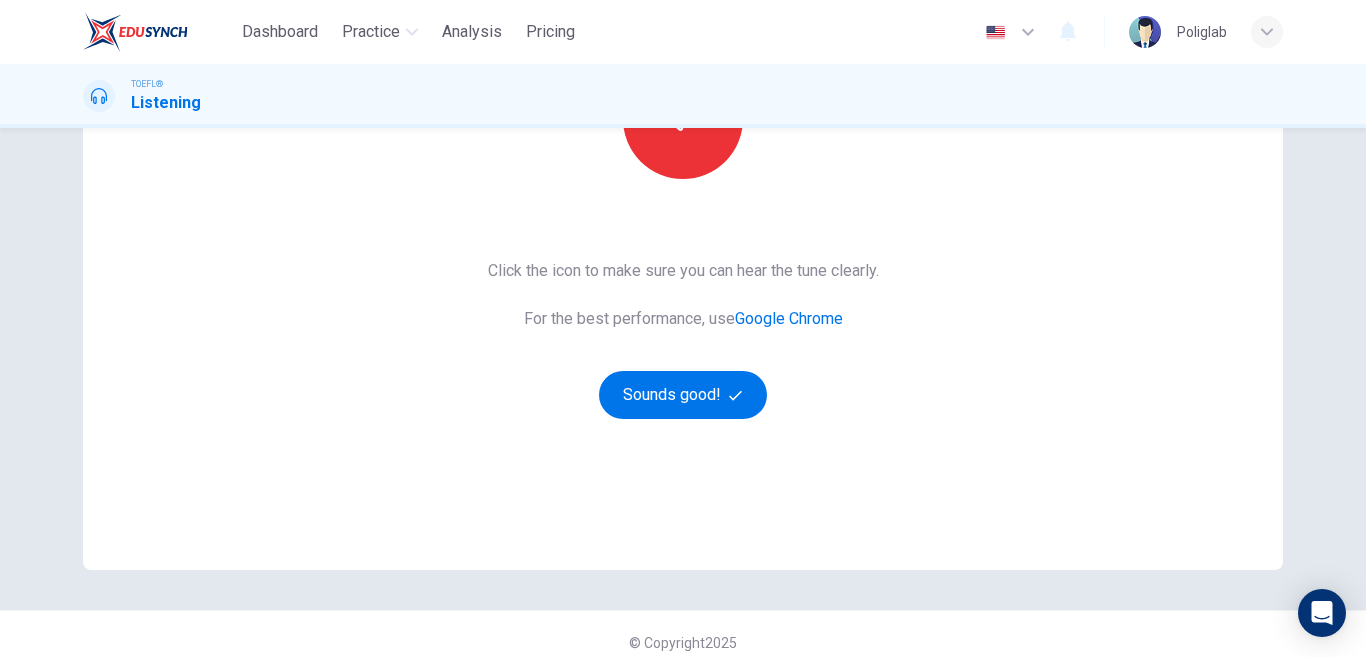scroll, scrollTop: 300, scrollLeft: 0, axis: vertical 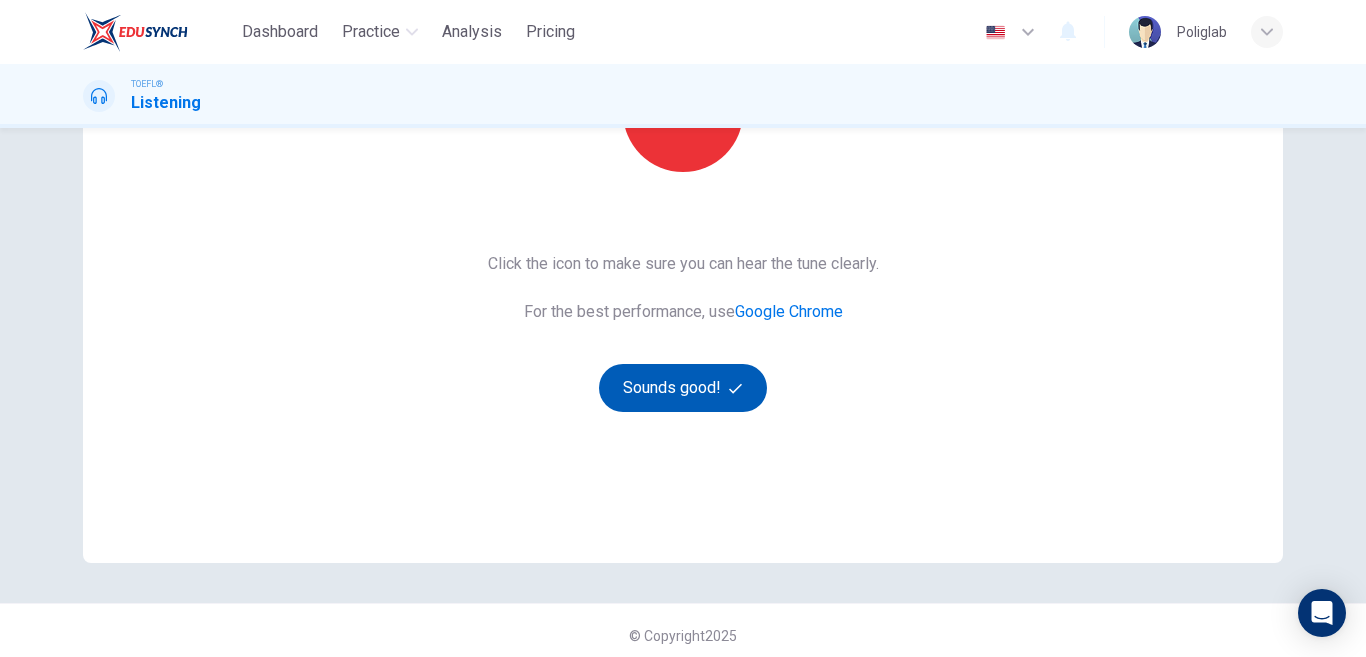 click on "Sounds good!" at bounding box center (683, 388) 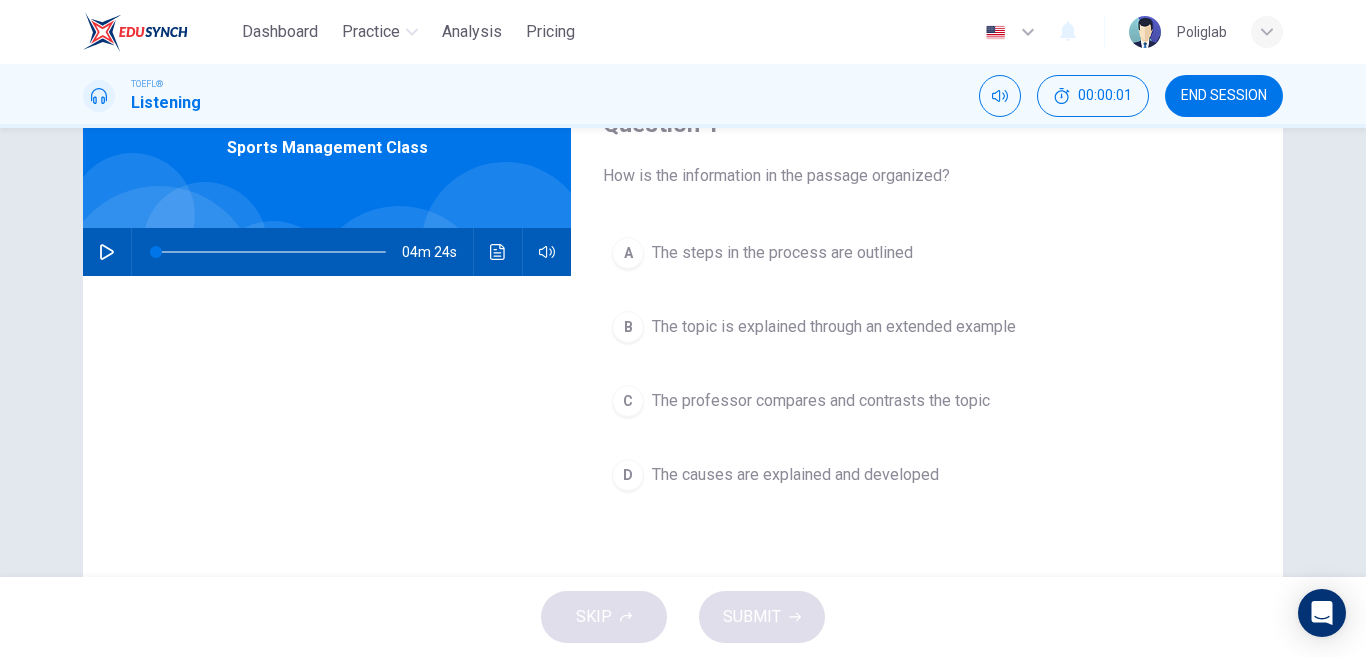 scroll, scrollTop: 0, scrollLeft: 0, axis: both 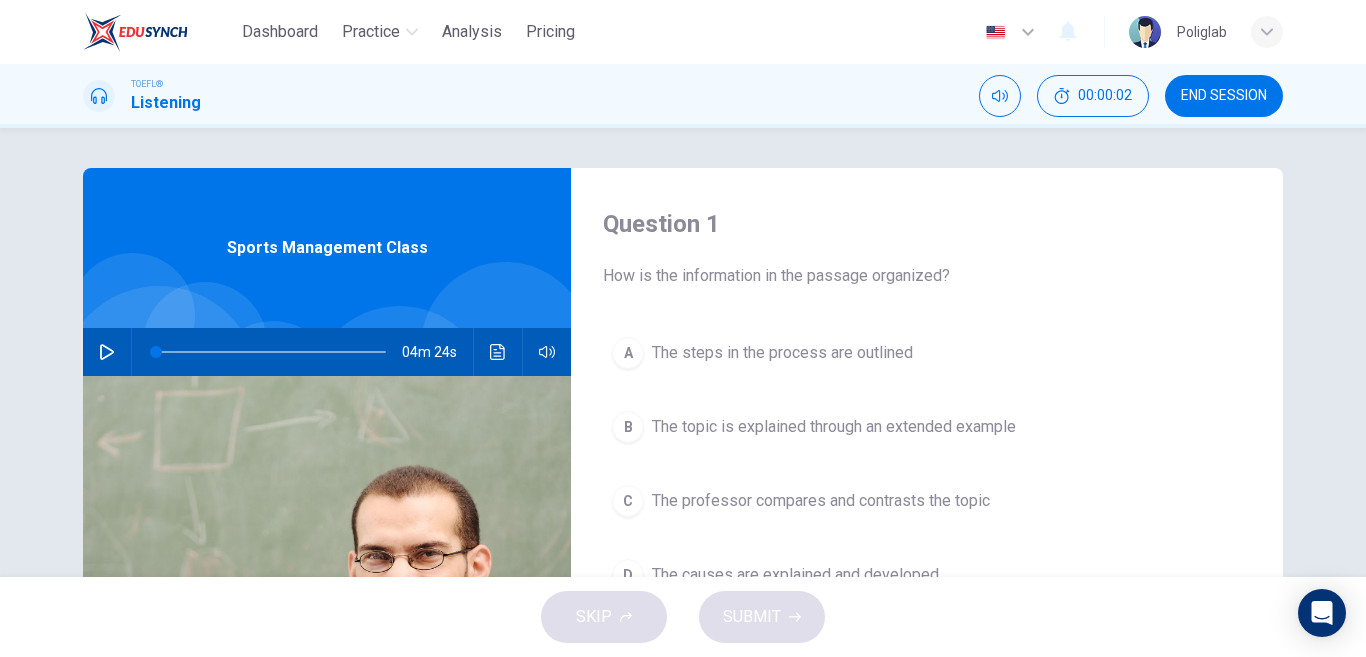click 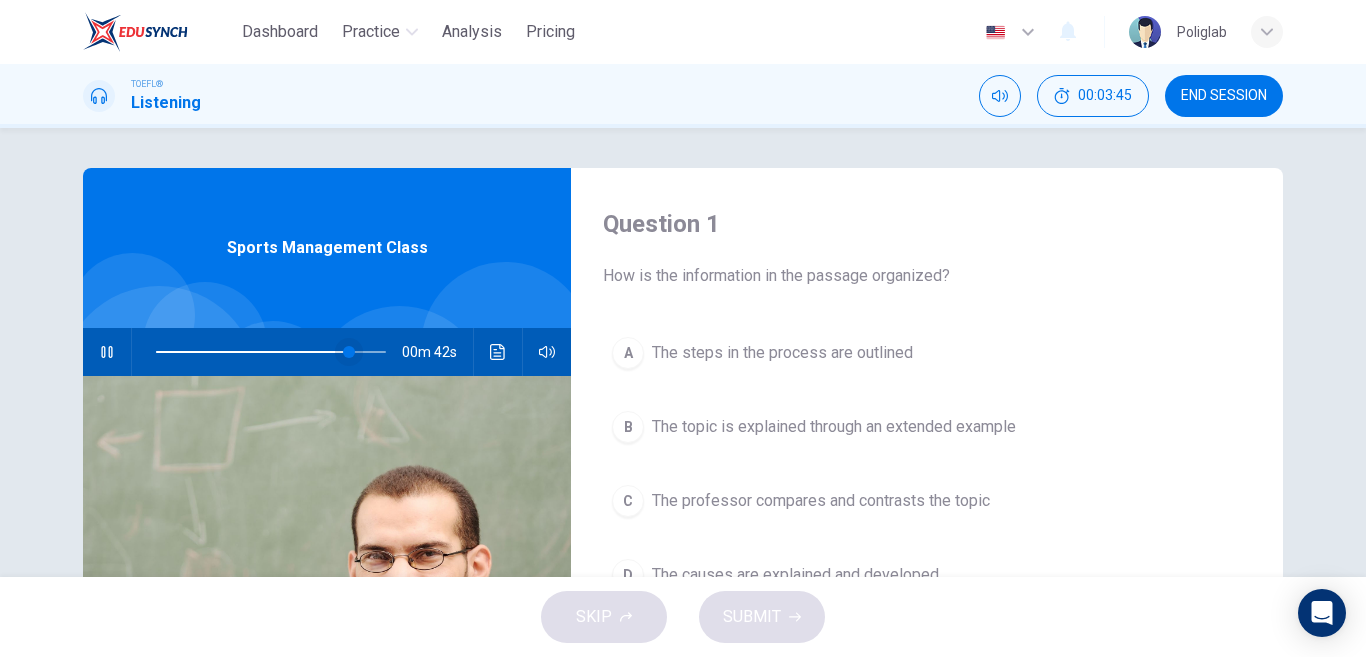 click at bounding box center [349, 352] 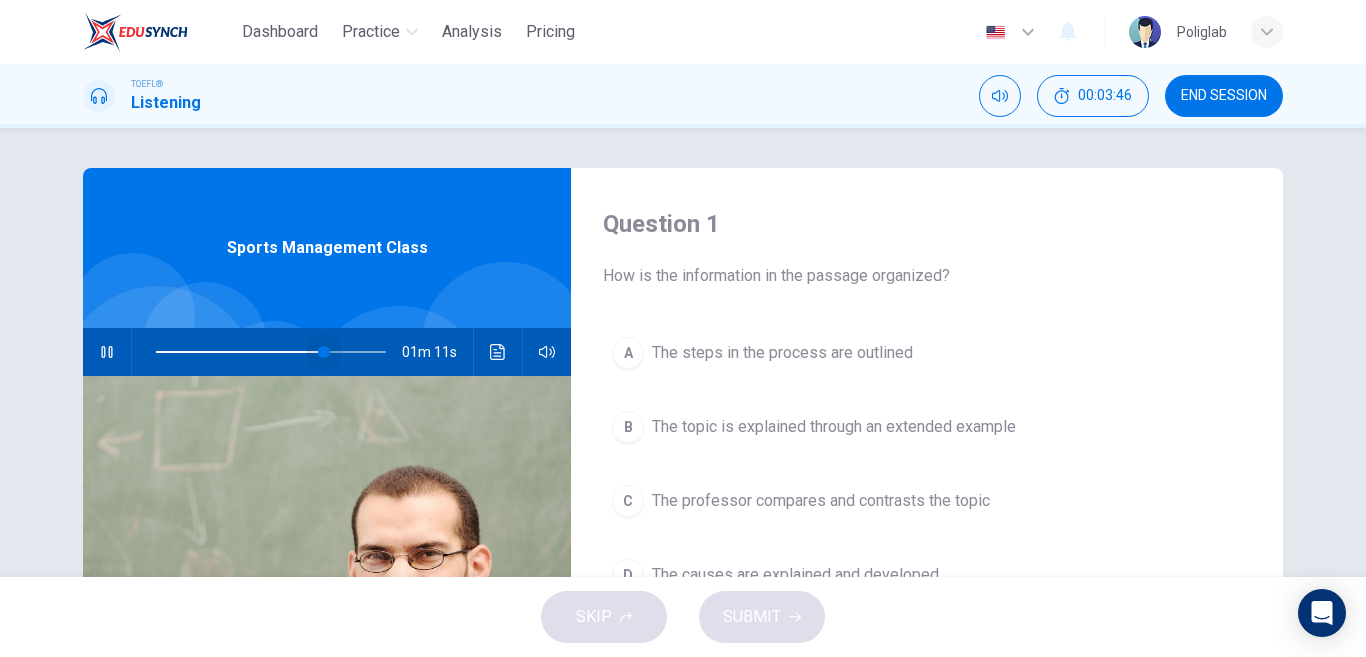 click at bounding box center [324, 352] 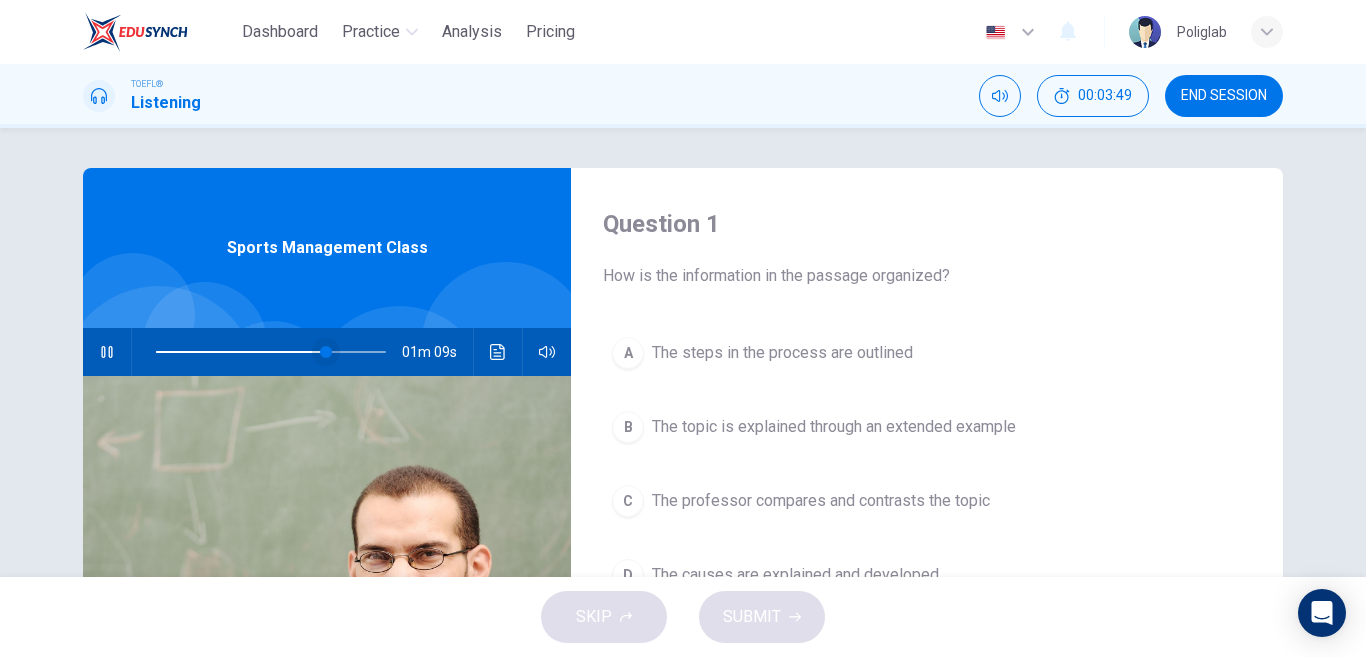 click at bounding box center (326, 352) 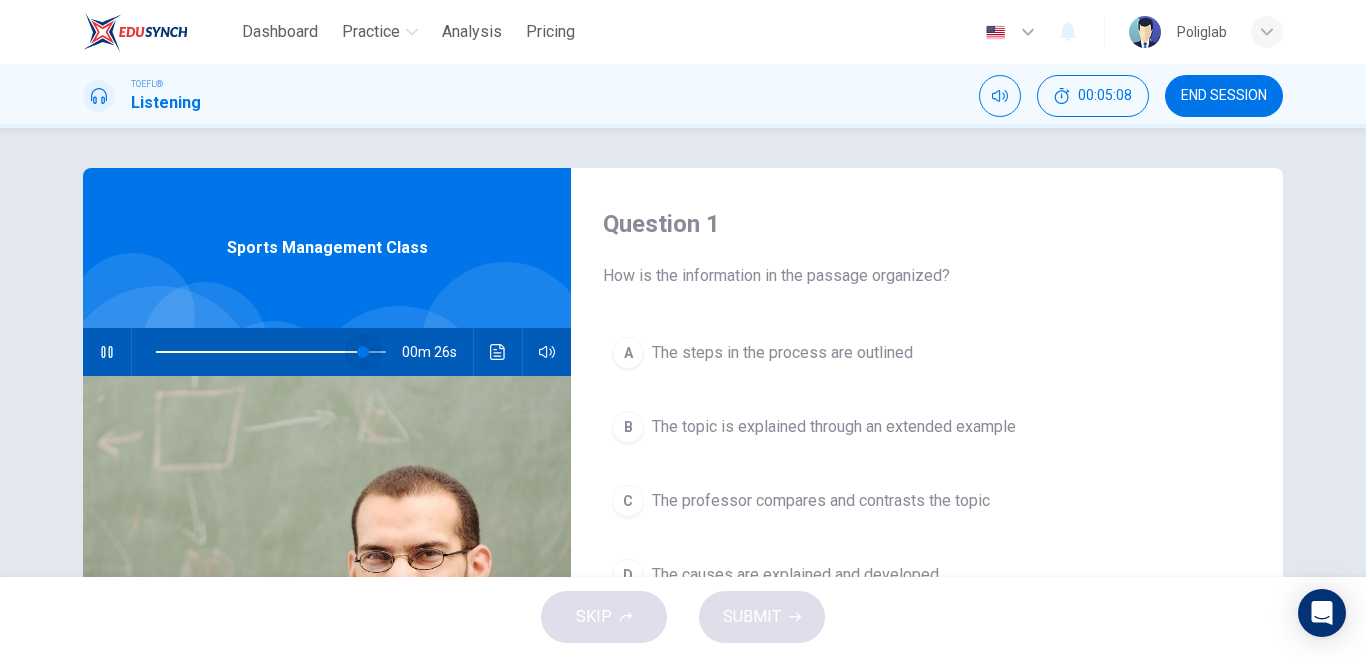 click at bounding box center [363, 352] 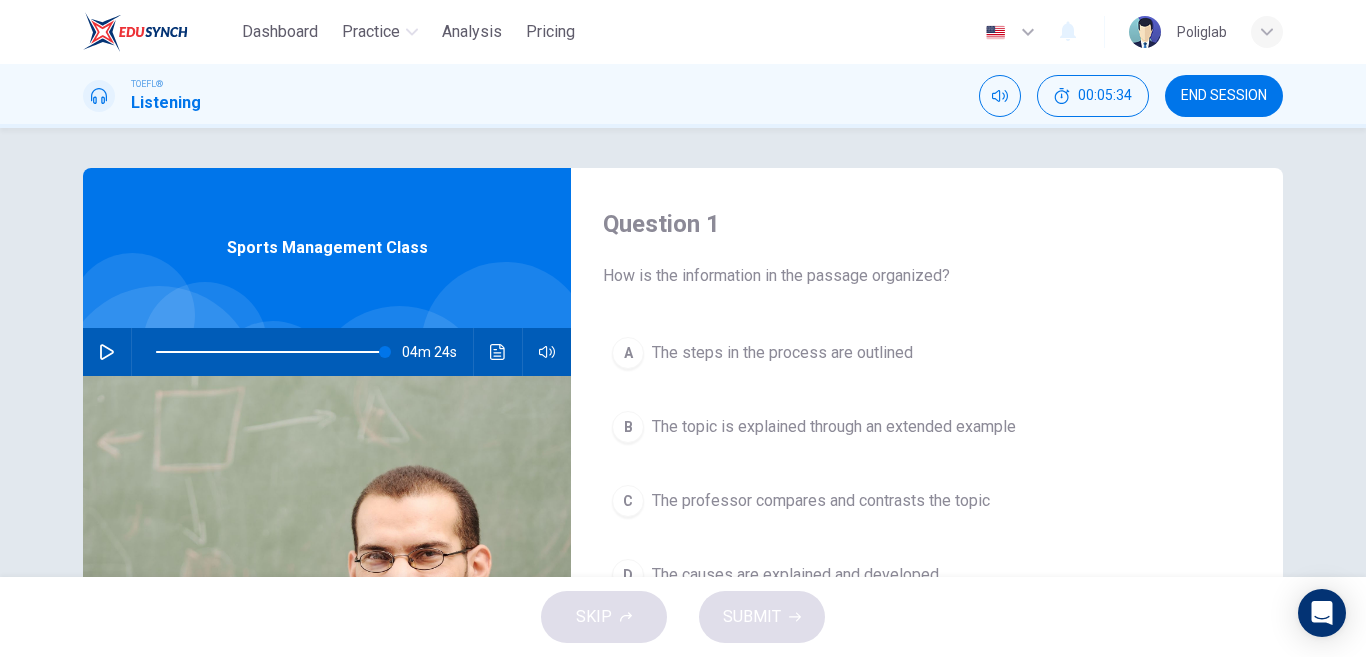 type on "0" 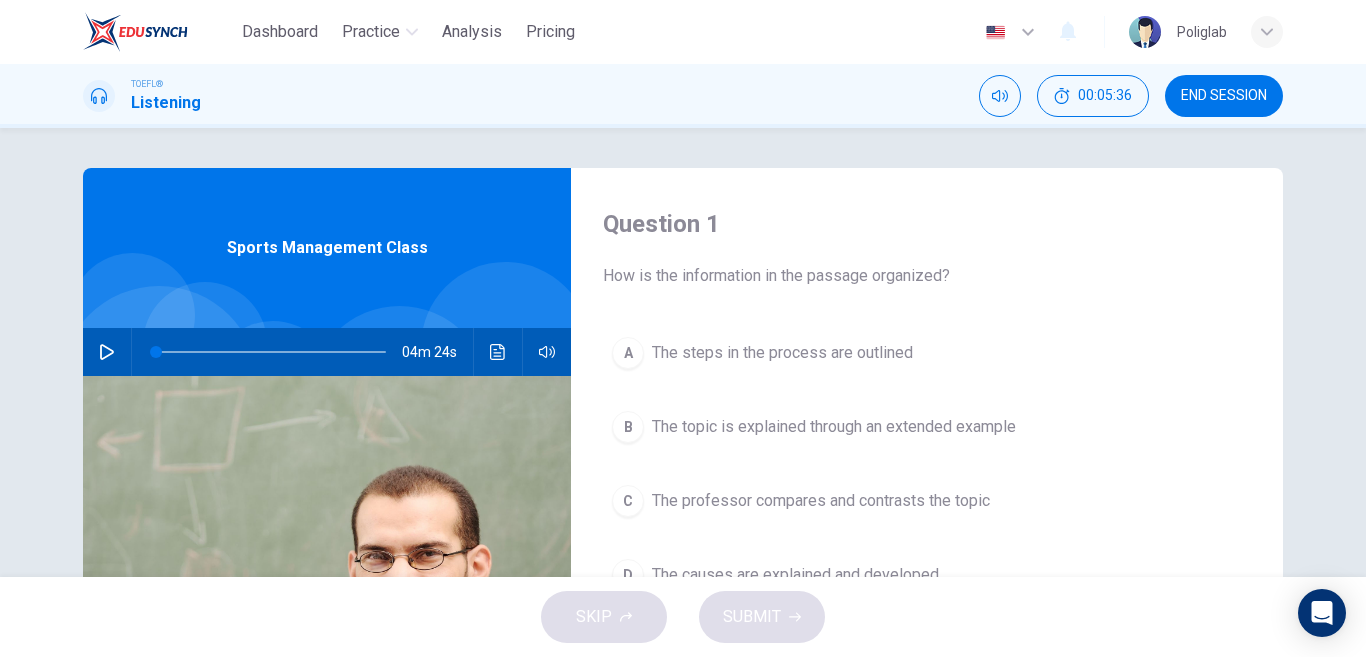 scroll, scrollTop: 100, scrollLeft: 0, axis: vertical 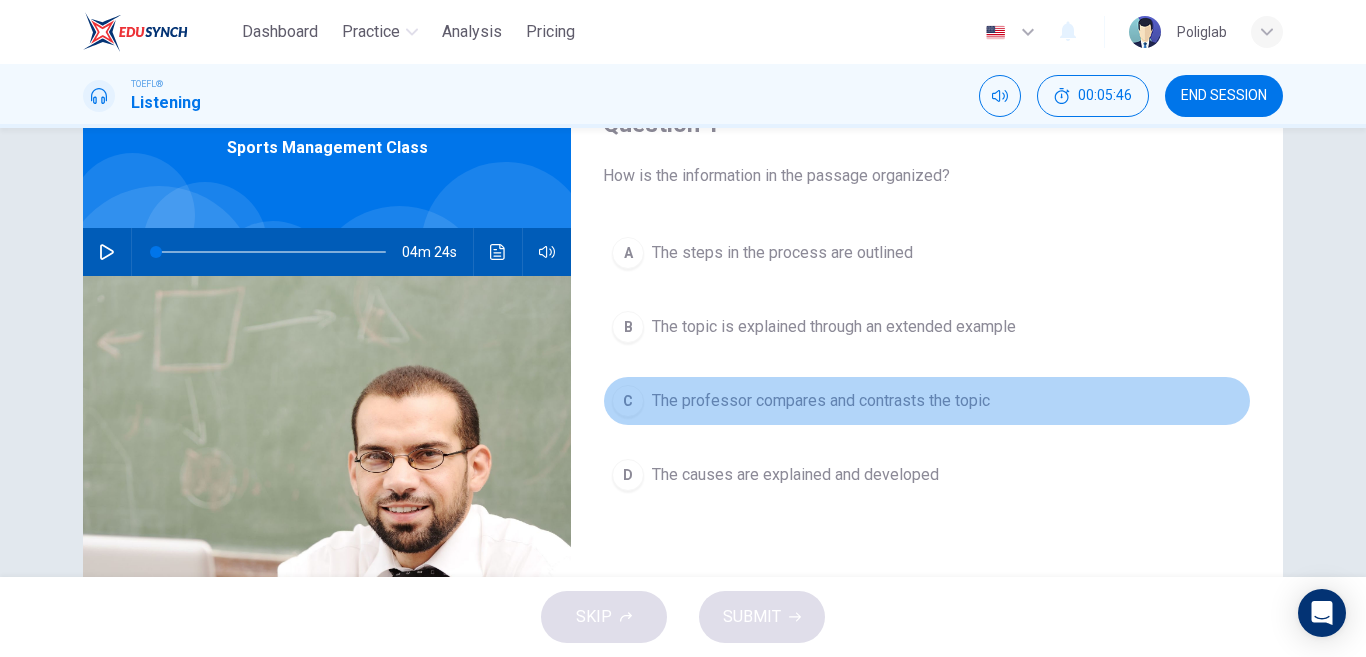 click on "The professor compares and contrasts the topic" at bounding box center (821, 401) 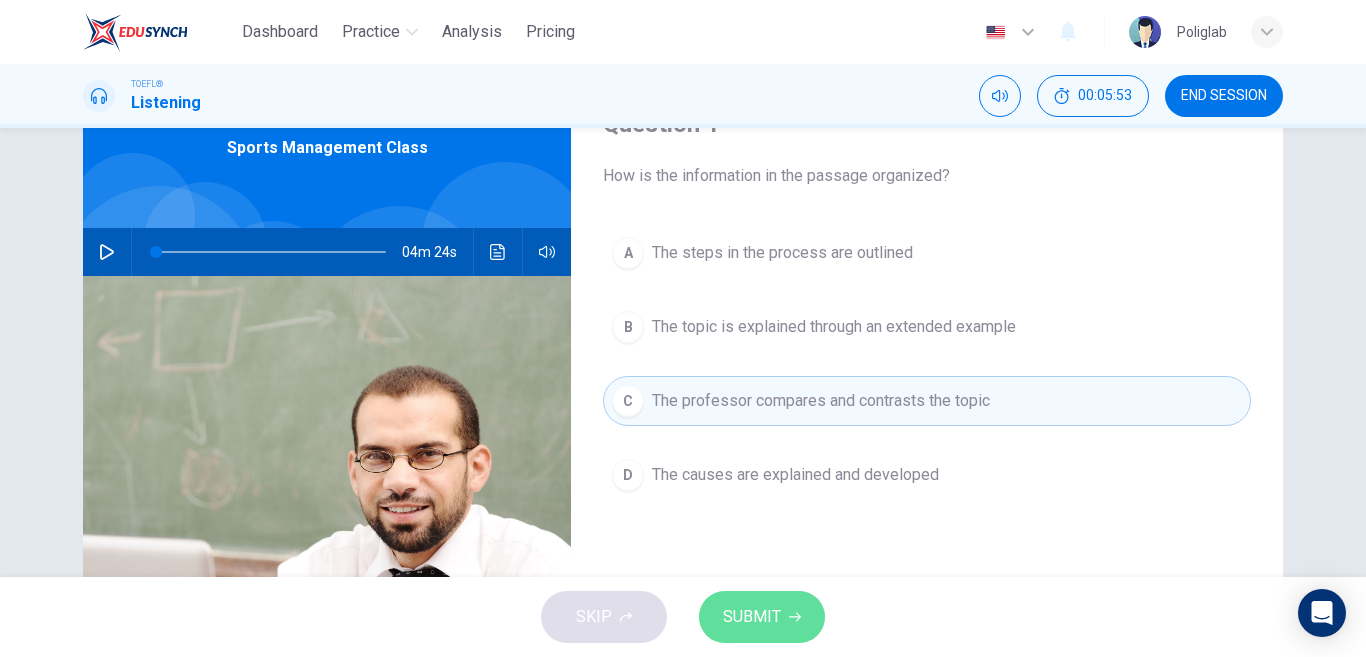 click on "SUBMIT" at bounding box center [762, 617] 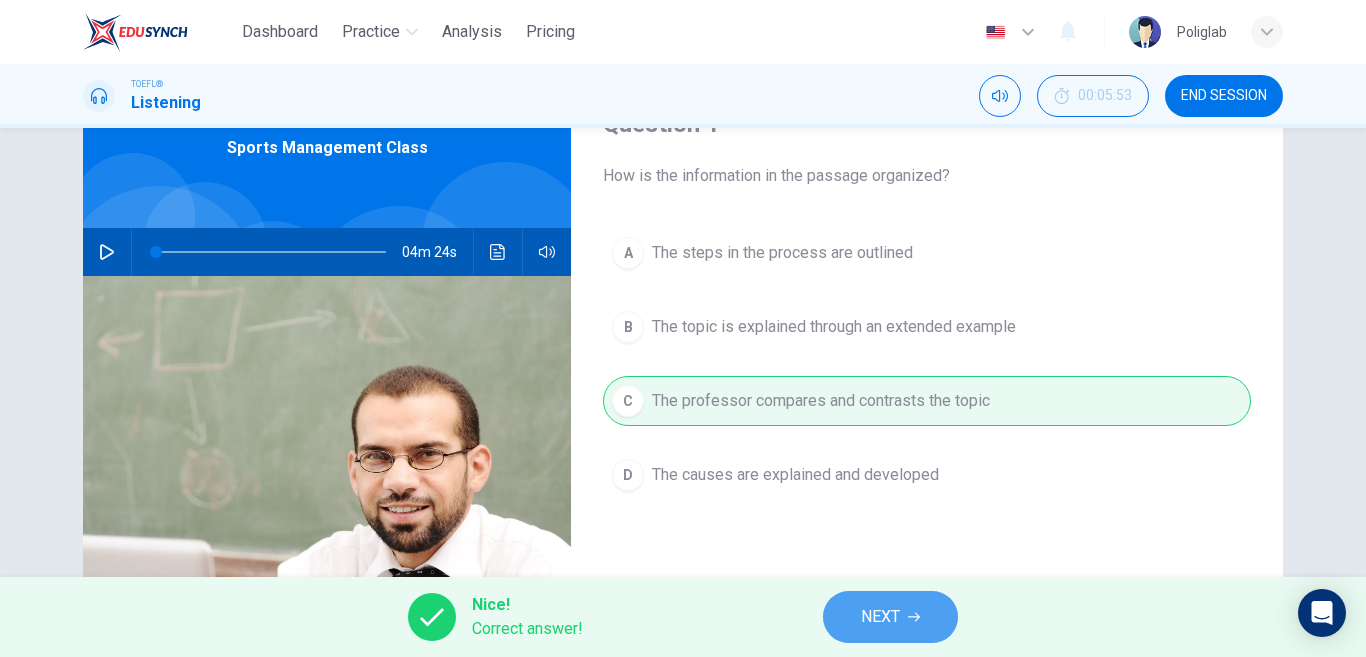 click on "NEXT" at bounding box center [890, 617] 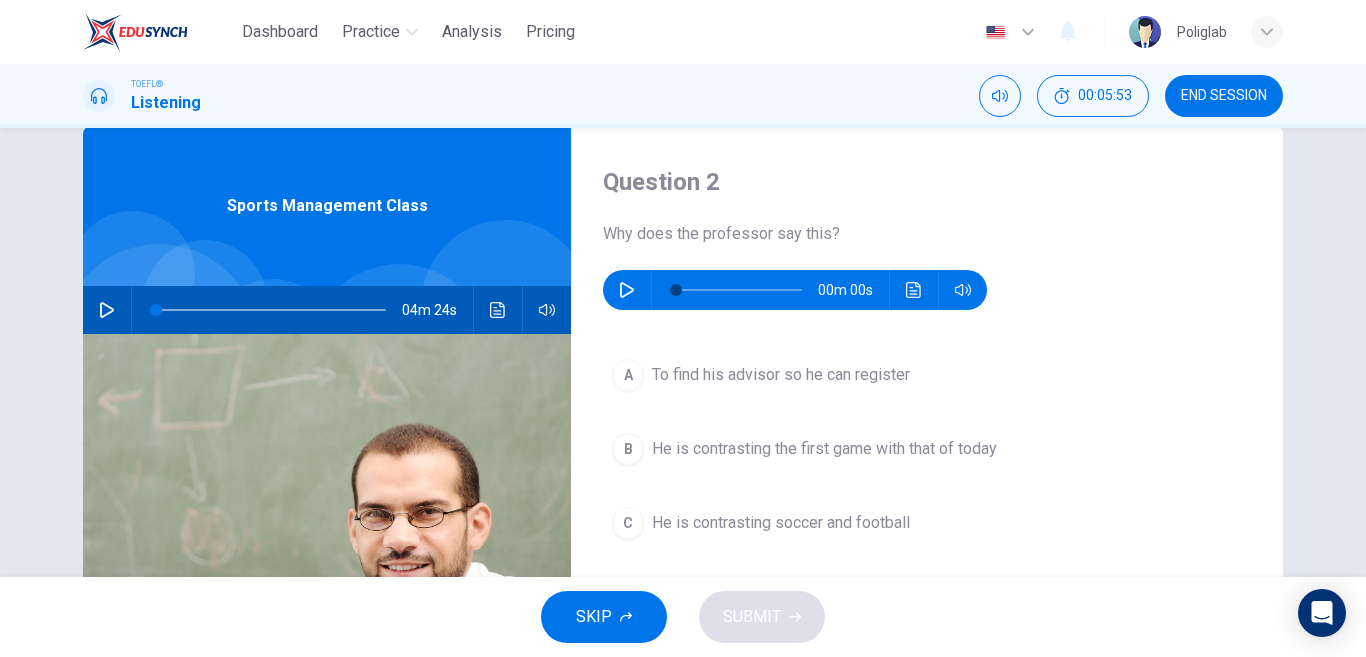 scroll, scrollTop: 0, scrollLeft: 0, axis: both 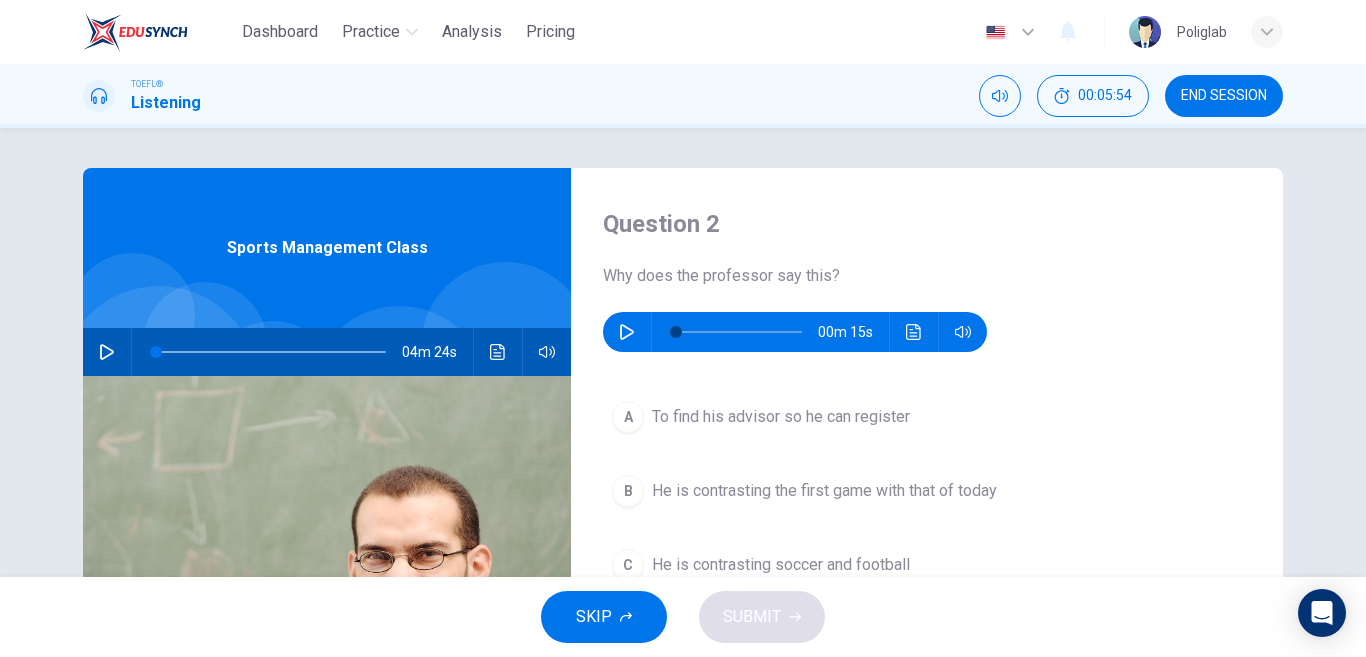 click 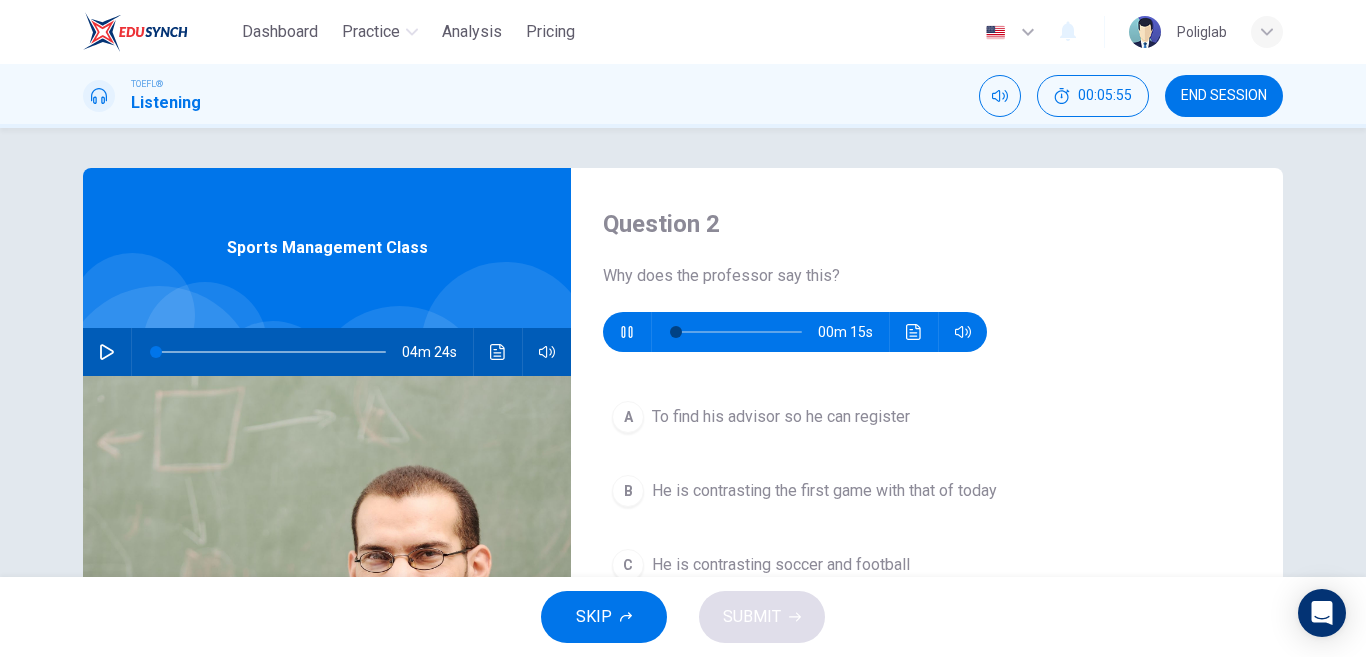scroll, scrollTop: 100, scrollLeft: 0, axis: vertical 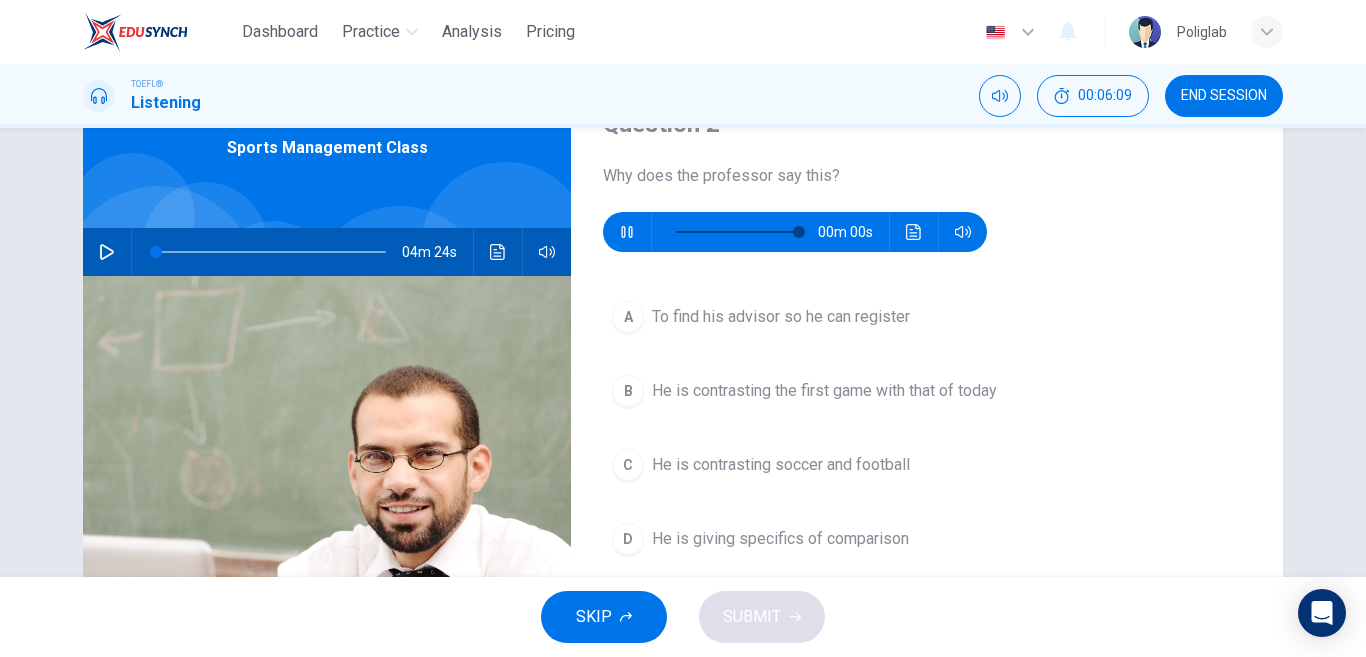 type on "0" 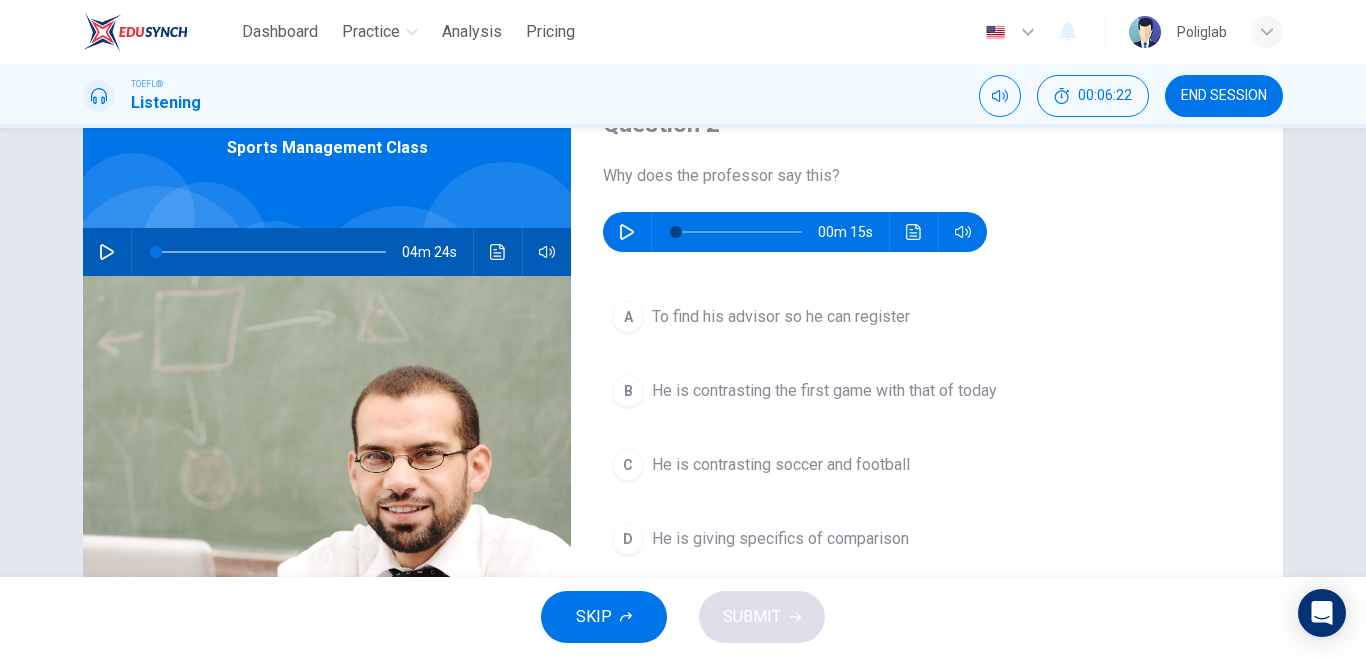 scroll, scrollTop: 200, scrollLeft: 0, axis: vertical 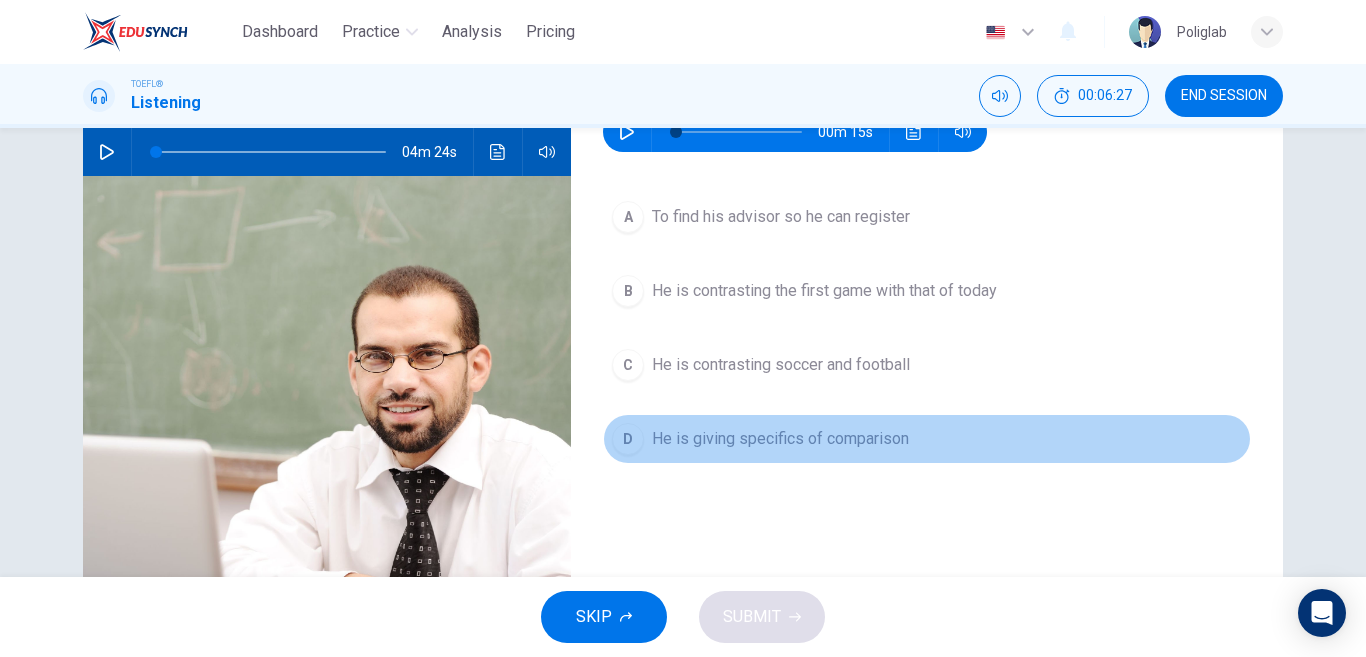 click on "D He is giving specifics of comparison" at bounding box center [927, 439] 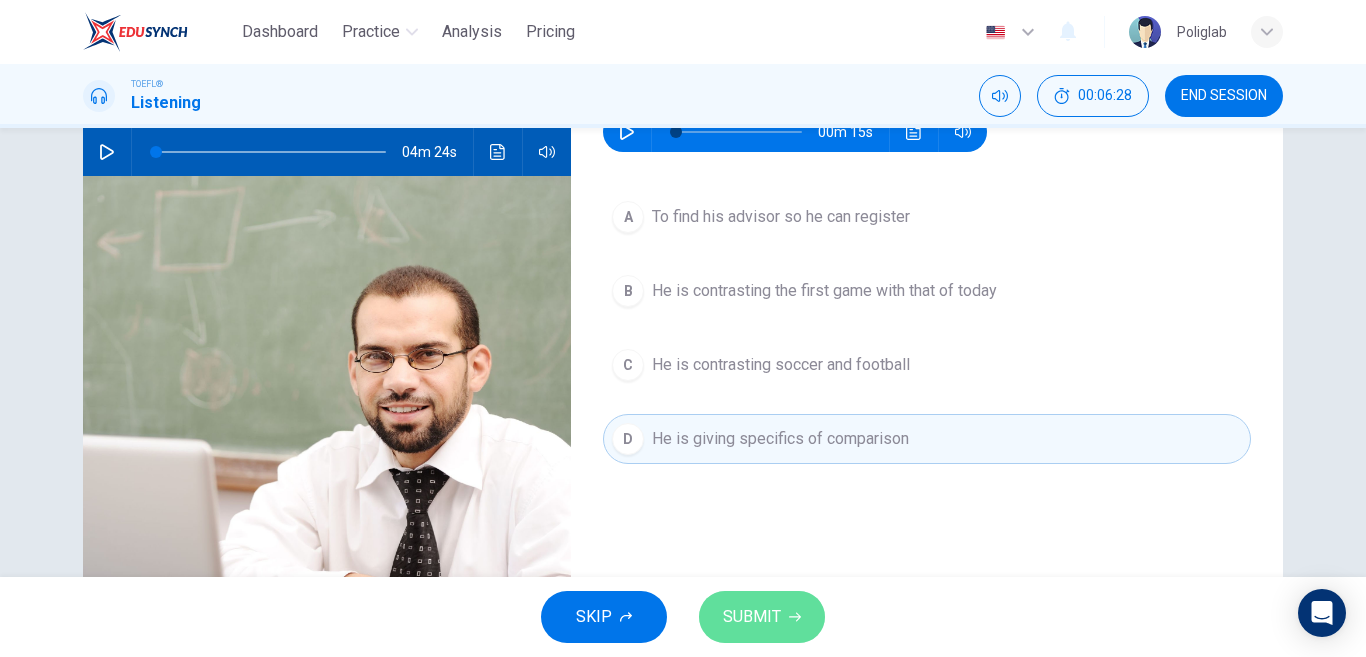 click on "SUBMIT" at bounding box center (752, 617) 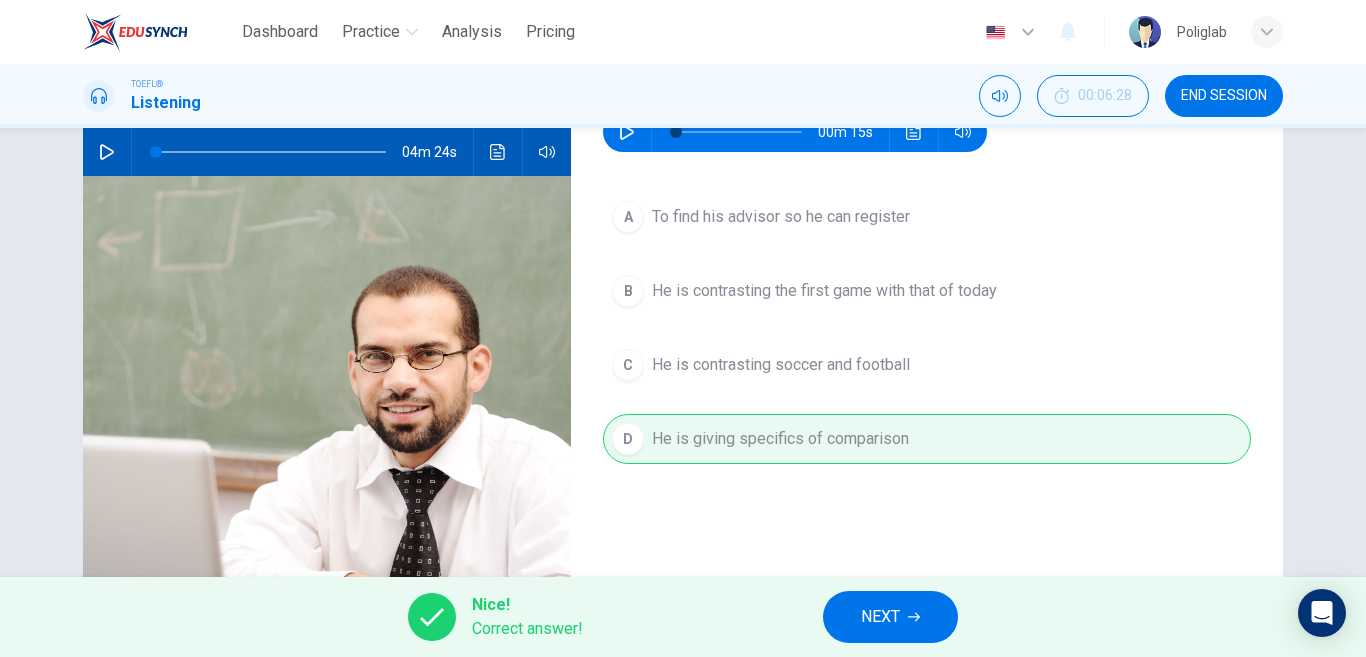 click on "NEXT" at bounding box center (890, 617) 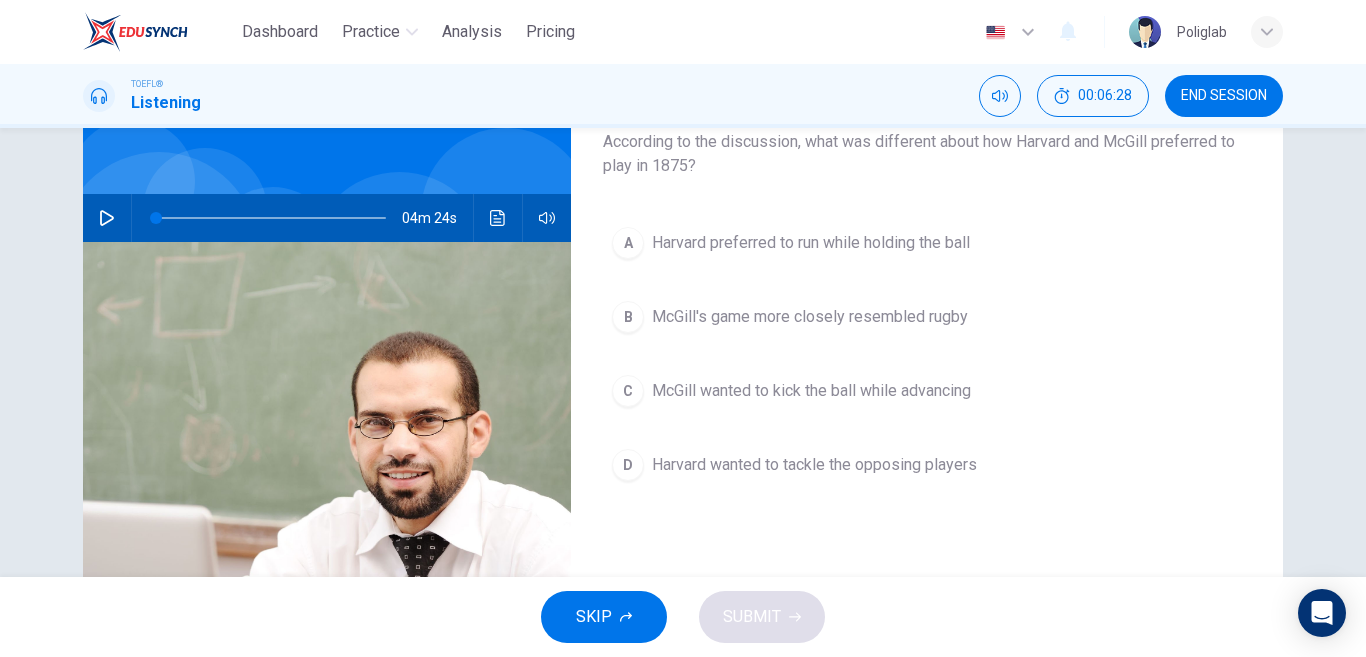 scroll, scrollTop: 100, scrollLeft: 0, axis: vertical 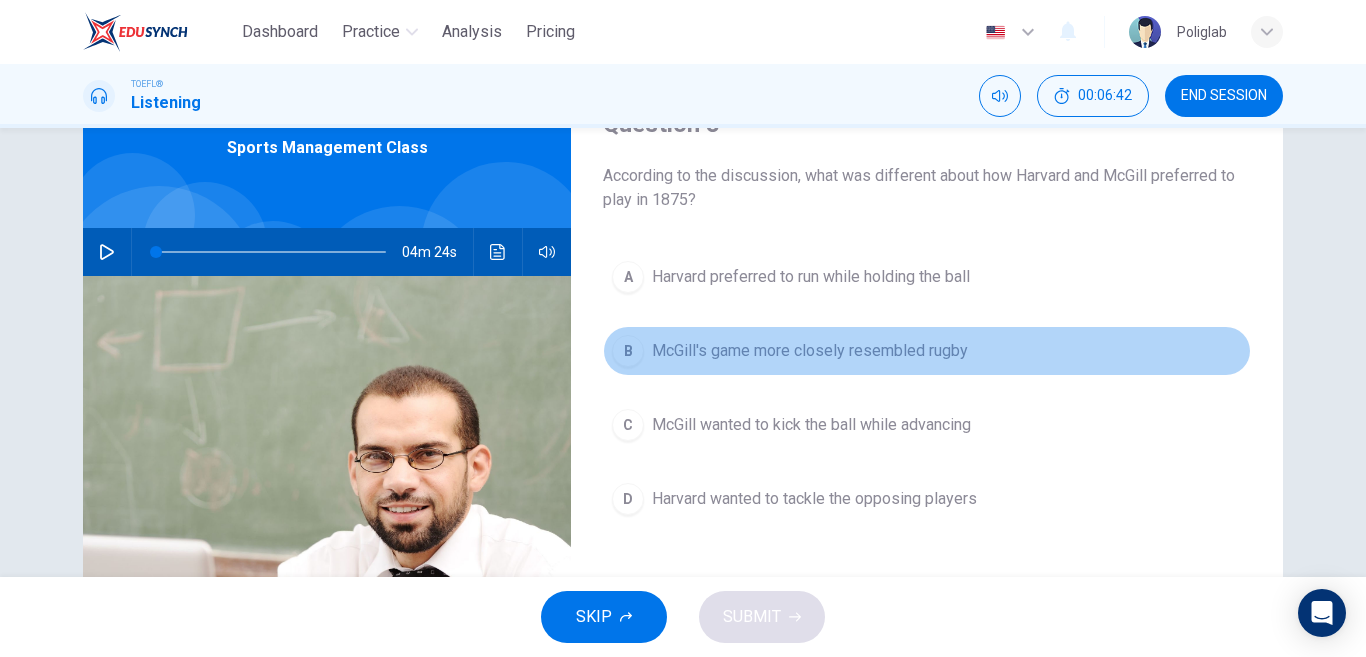 click on "McGill's game more closely resembled rugby" at bounding box center [810, 351] 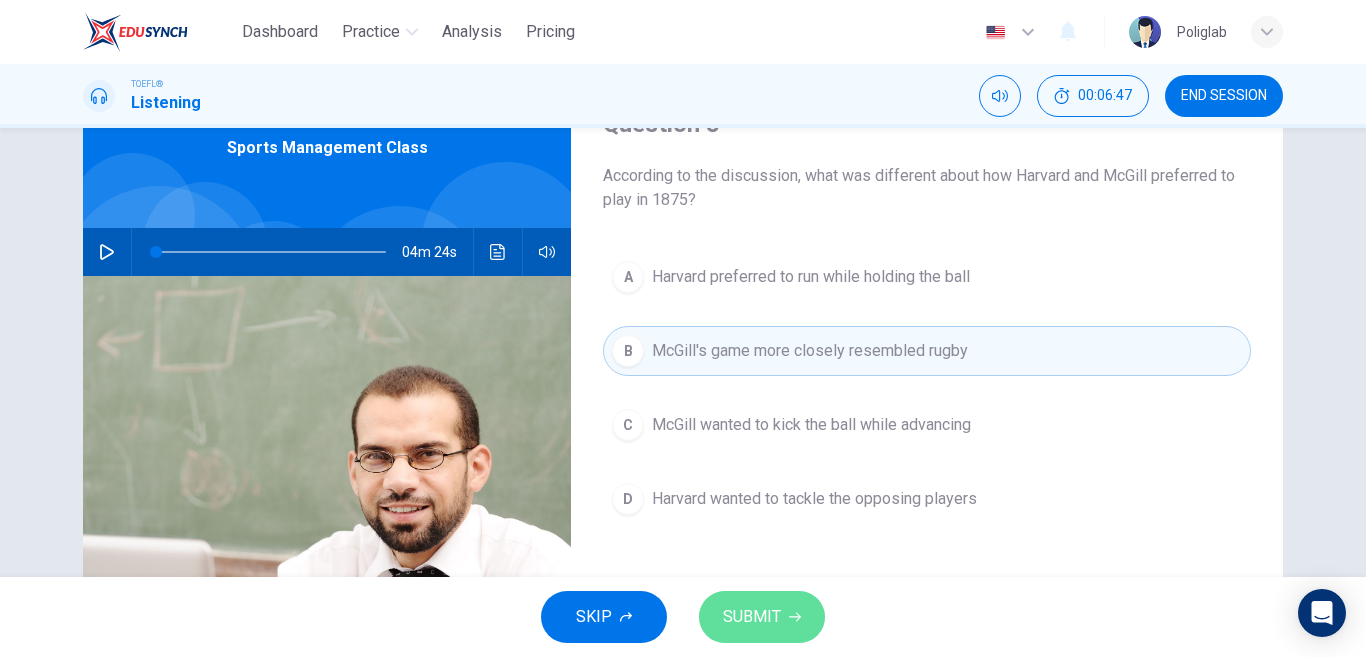 click on "SUBMIT" at bounding box center (762, 617) 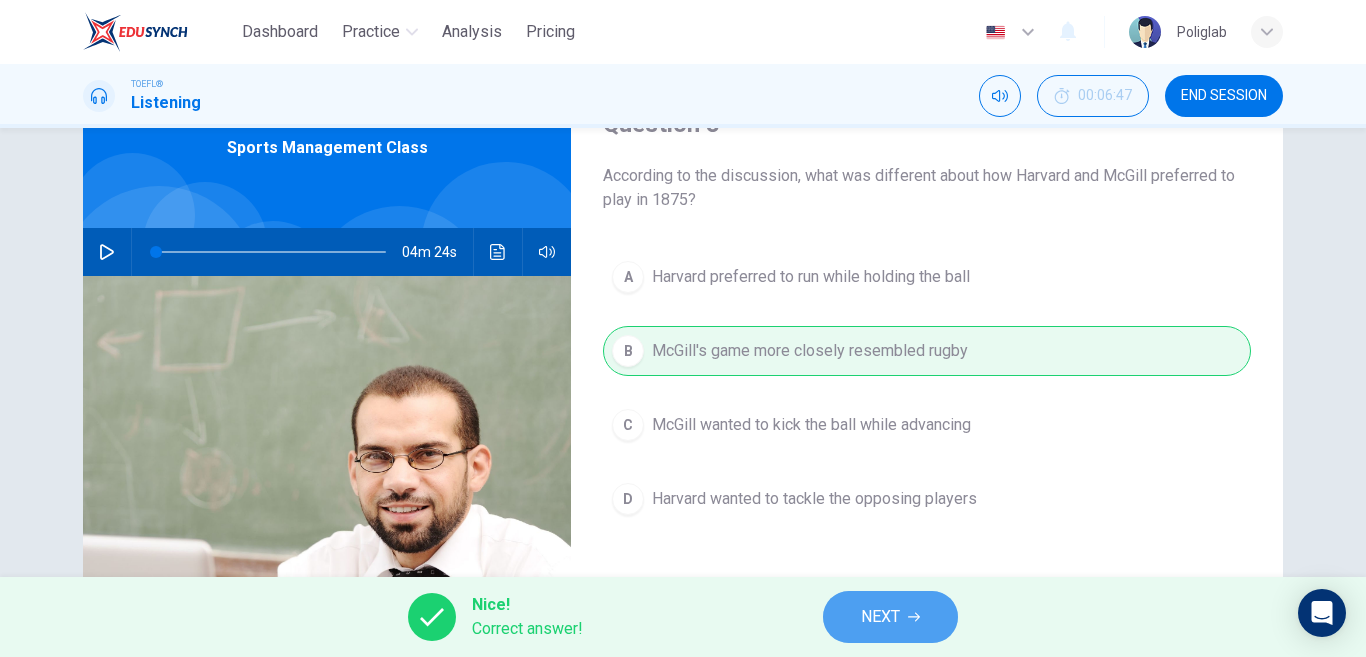 click on "NEXT" at bounding box center (890, 617) 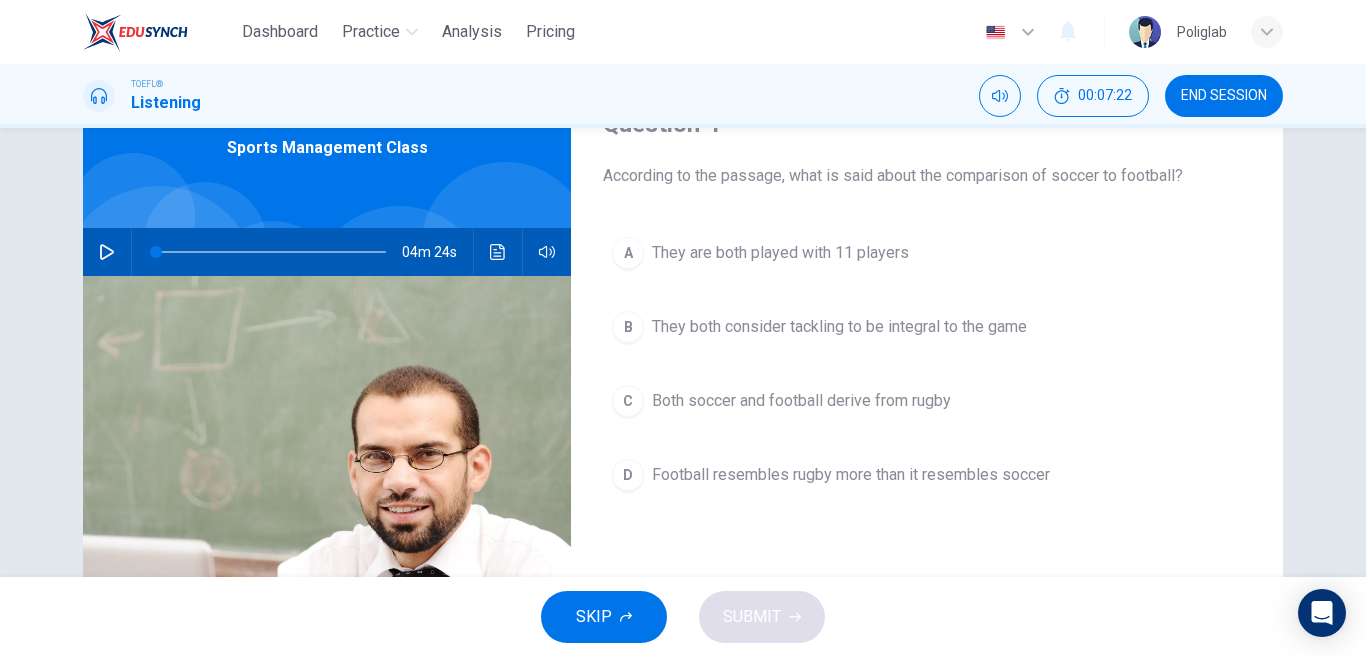 click on "They both consider tackling to be integral to the game" at bounding box center [839, 327] 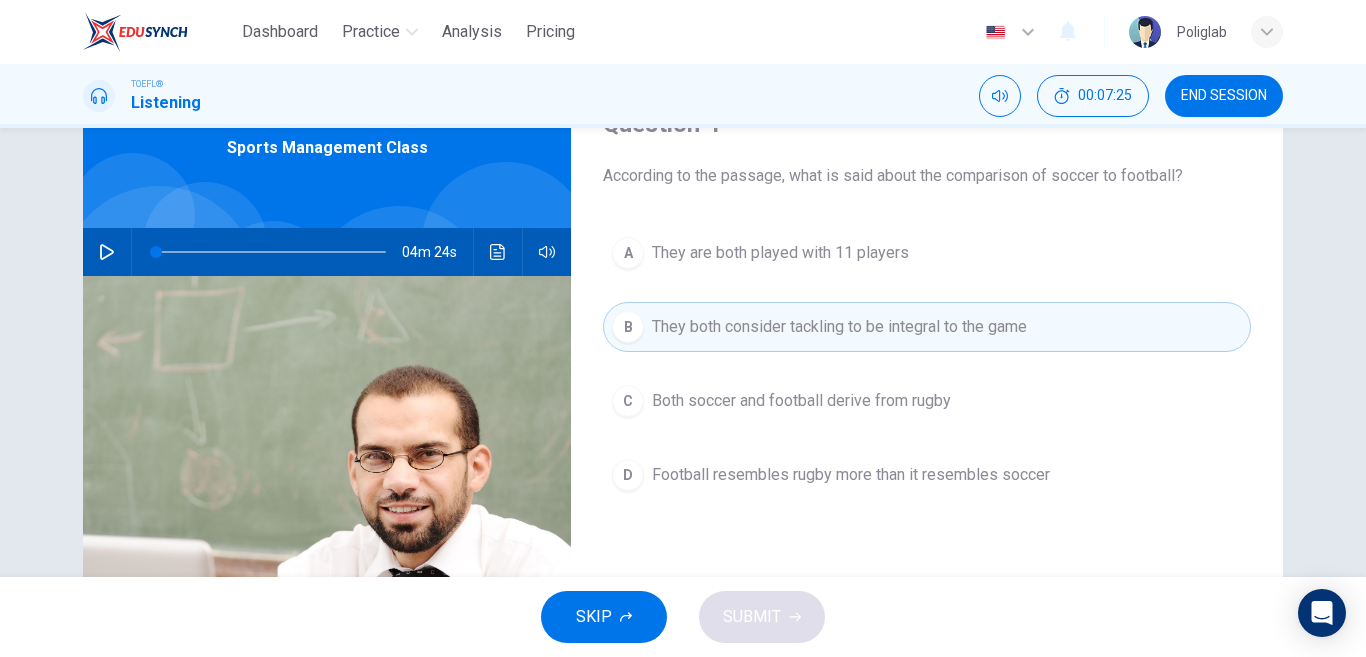 click on "Both soccer and football derive from rugby" at bounding box center [801, 401] 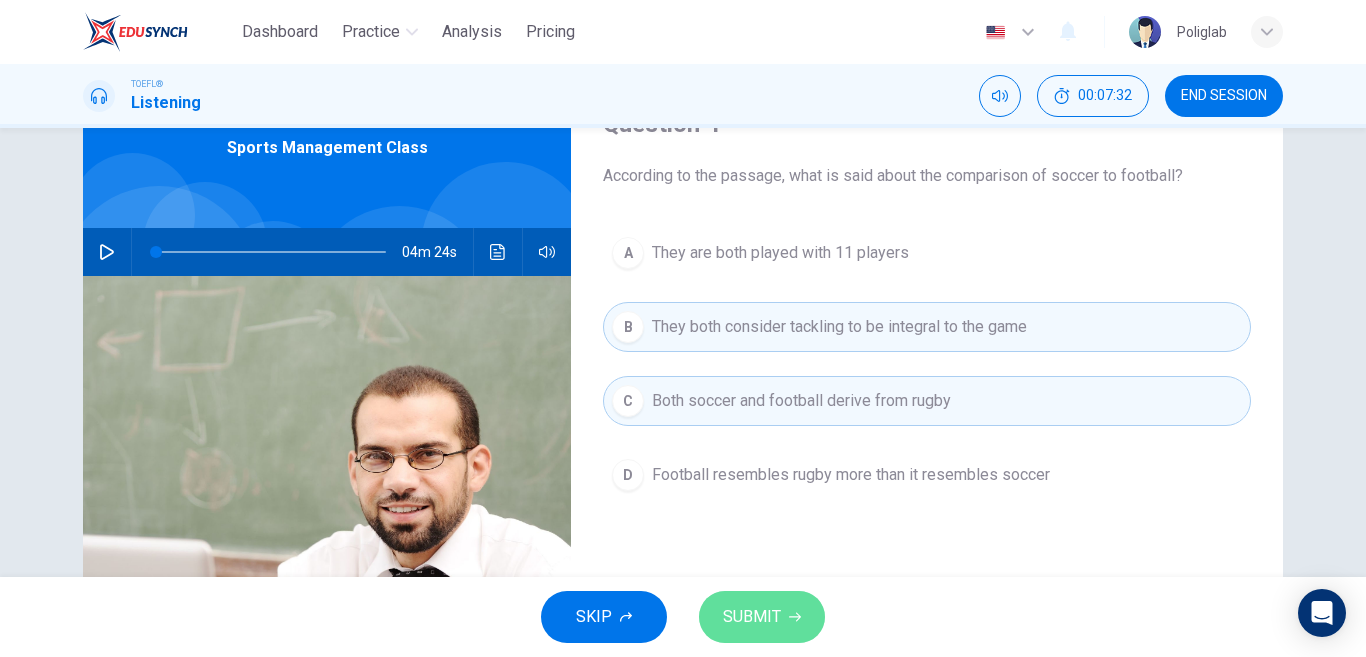 click 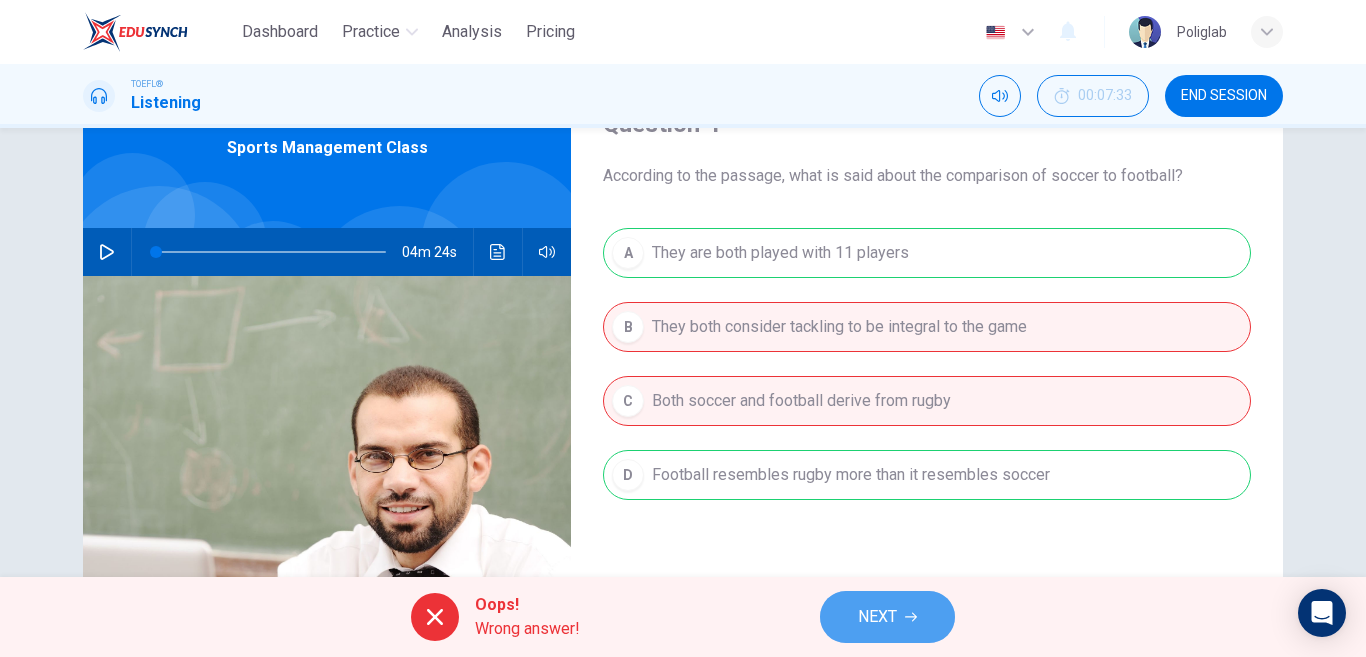 click on "NEXT" at bounding box center (877, 617) 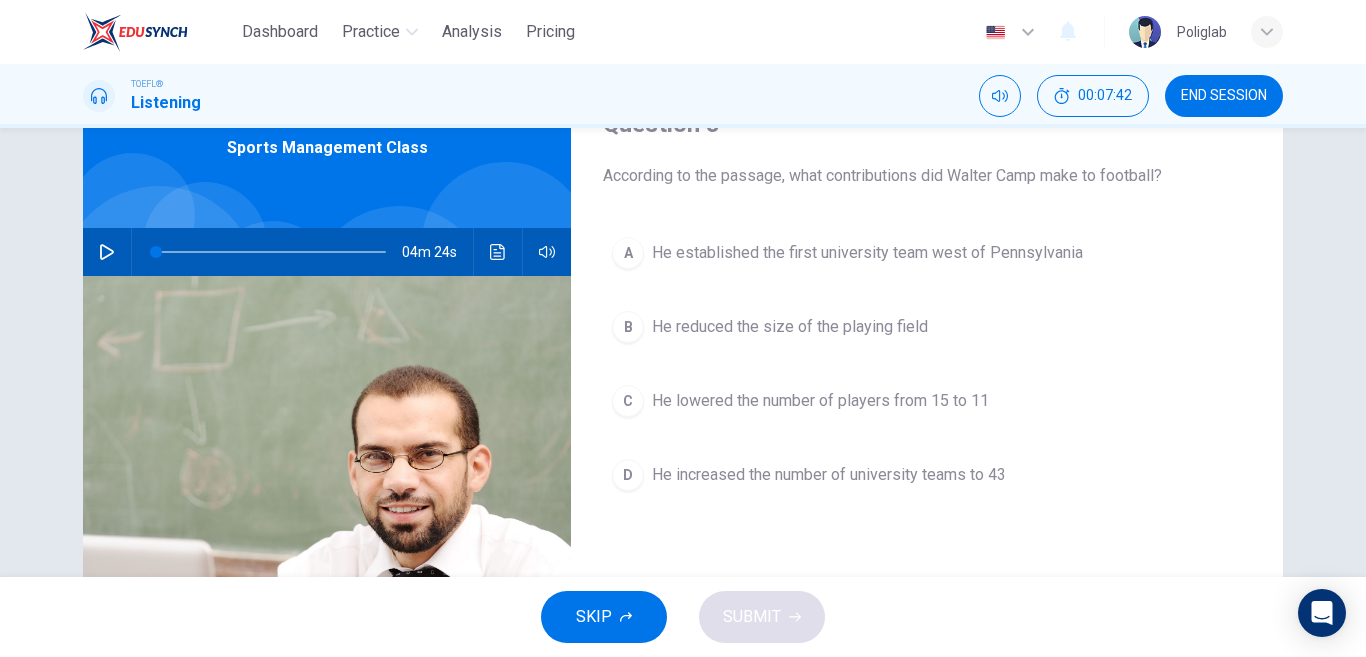 click on "B He reduced the size of the playing field" at bounding box center [927, 327] 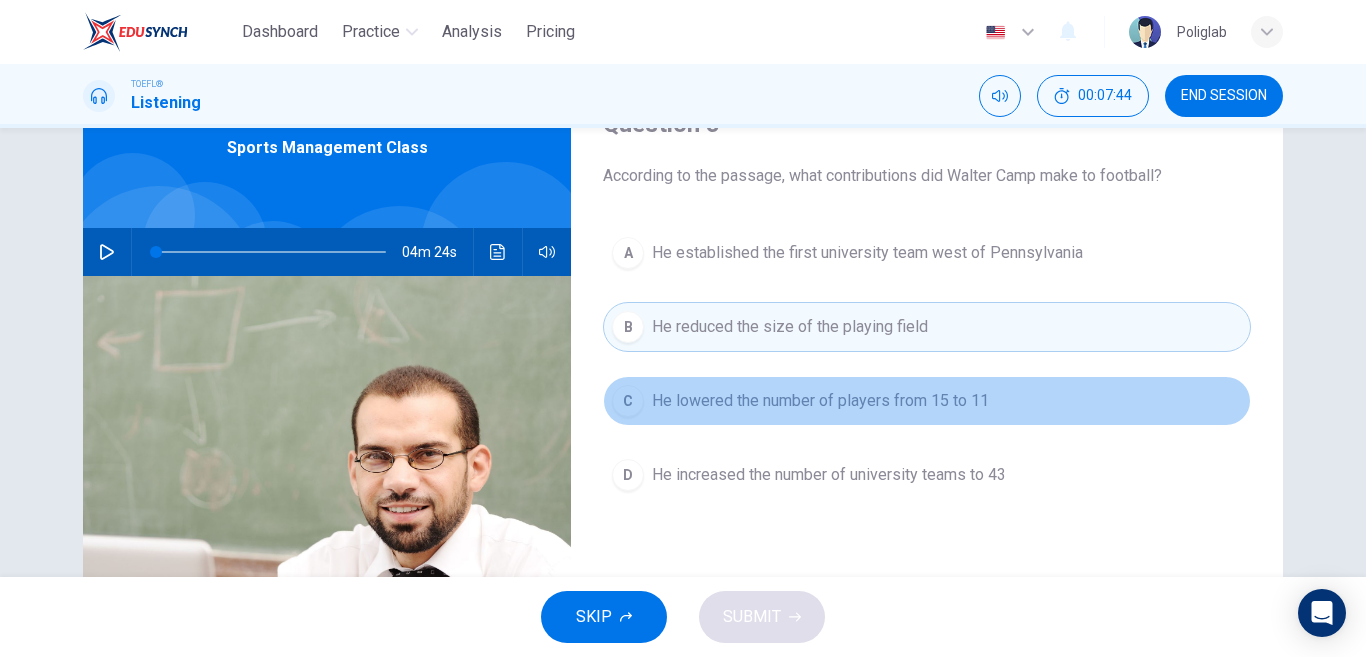 click on "He lowered the number of players from 15 to 11" at bounding box center (820, 401) 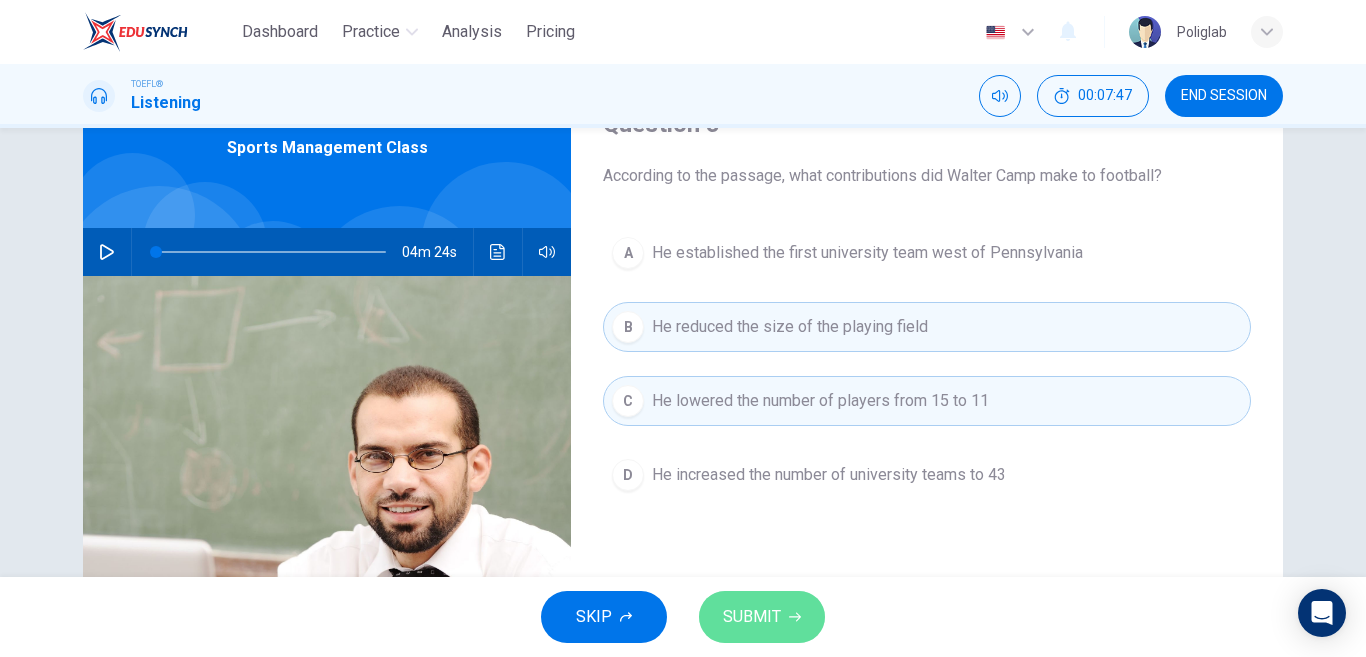 click 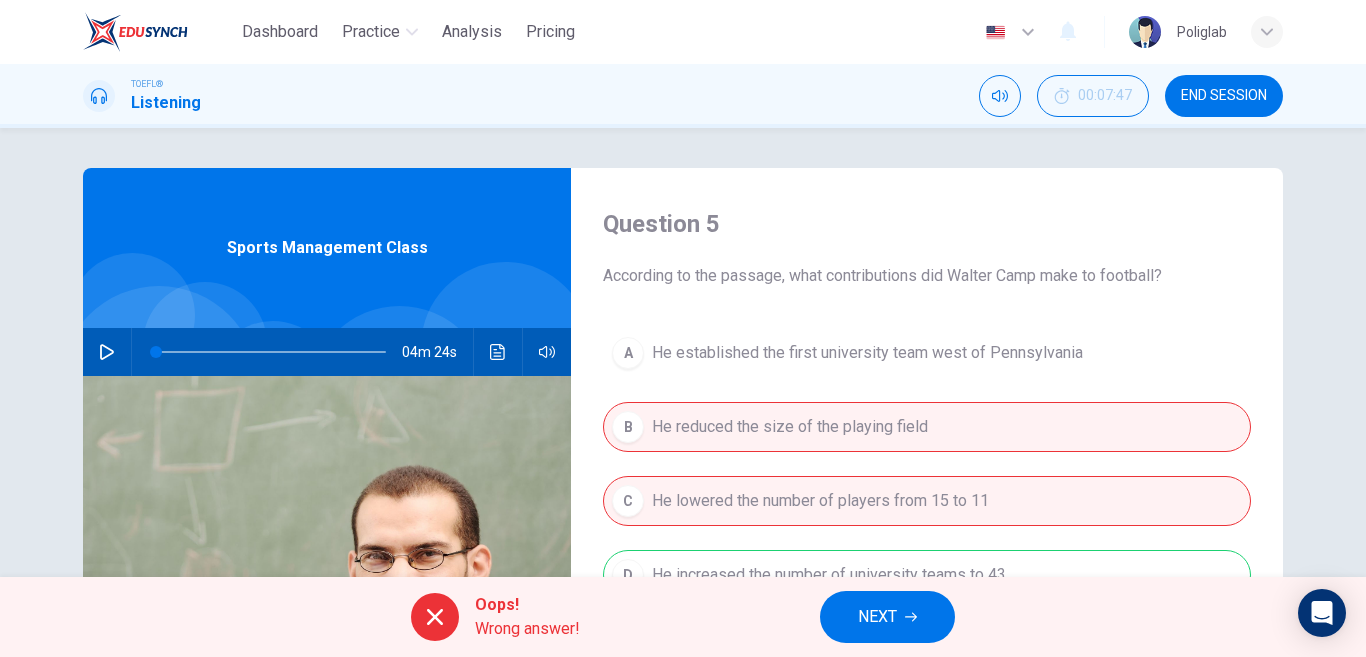 scroll, scrollTop: 100, scrollLeft: 0, axis: vertical 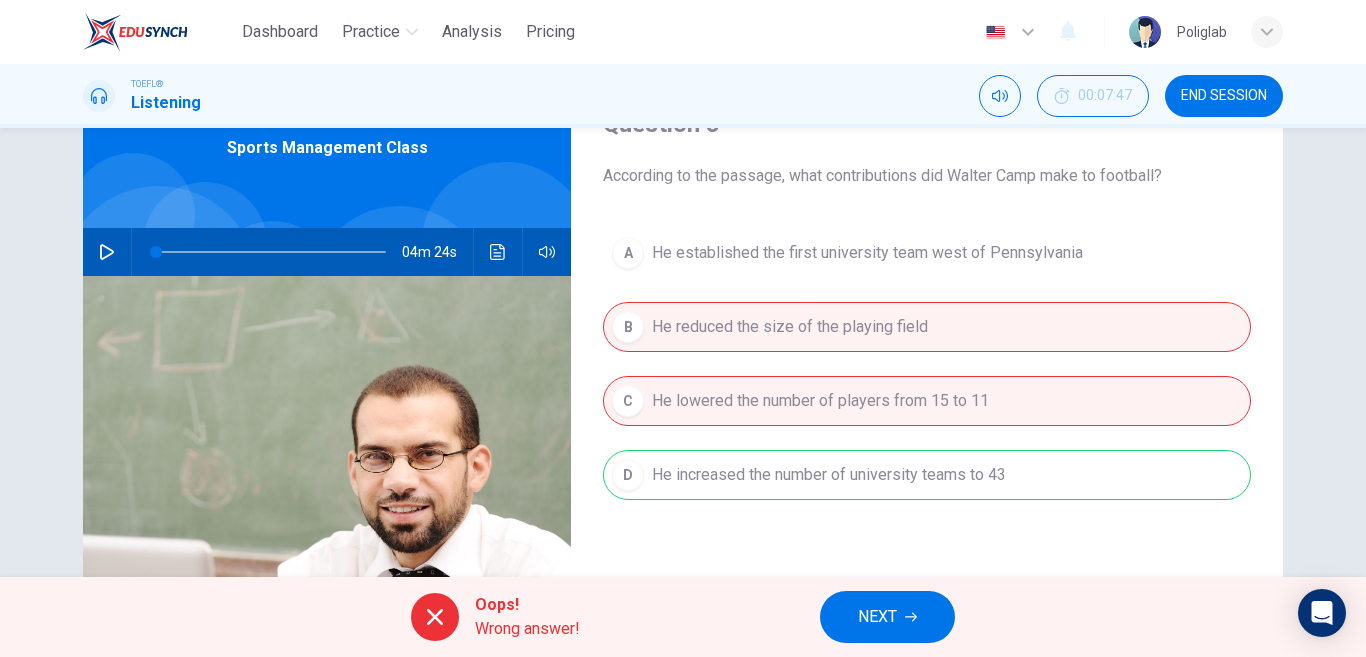 click on "NEXT" at bounding box center (887, 617) 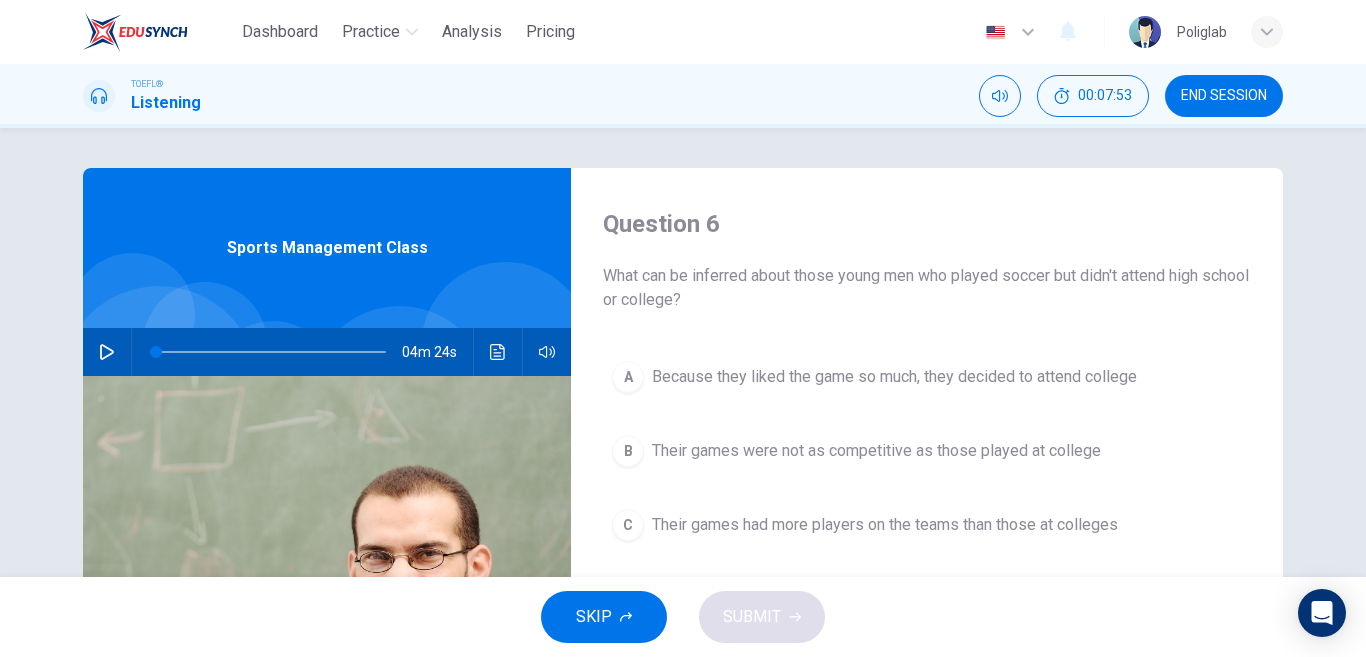 scroll, scrollTop: 100, scrollLeft: 0, axis: vertical 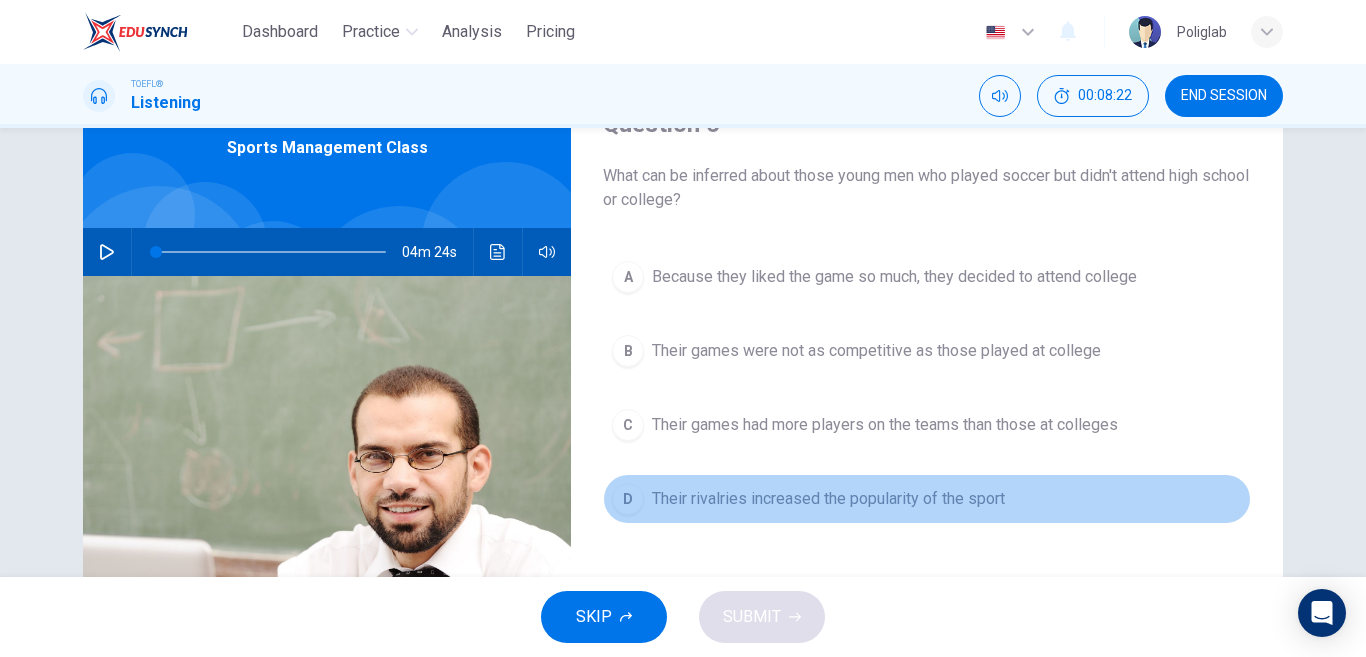 click on "Their rivalries increased the popularity of the sport" at bounding box center (828, 499) 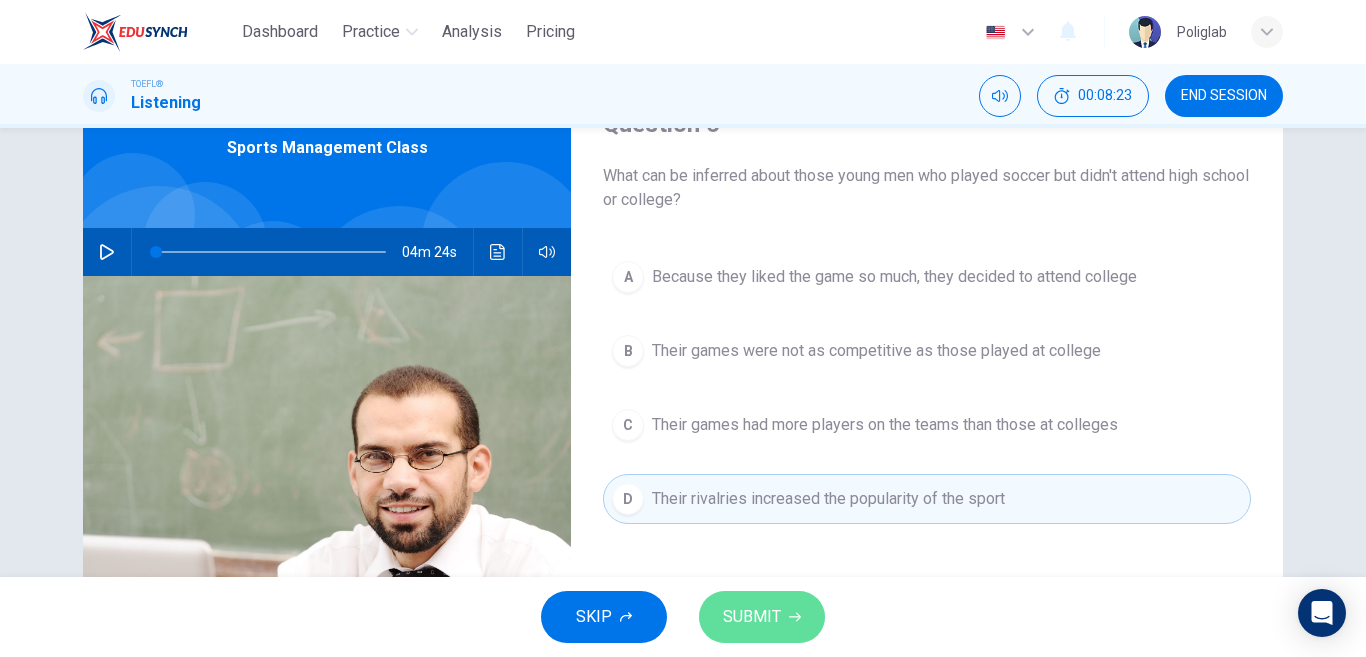 click 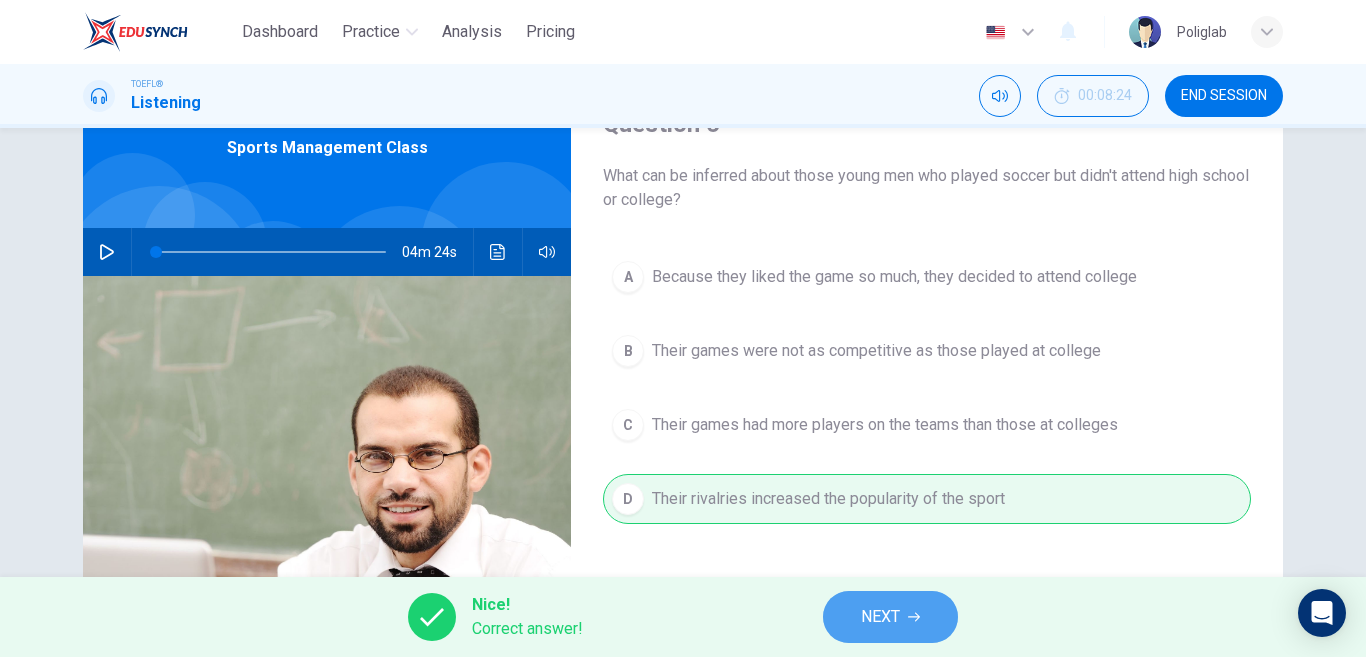 click on "NEXT" at bounding box center [880, 617] 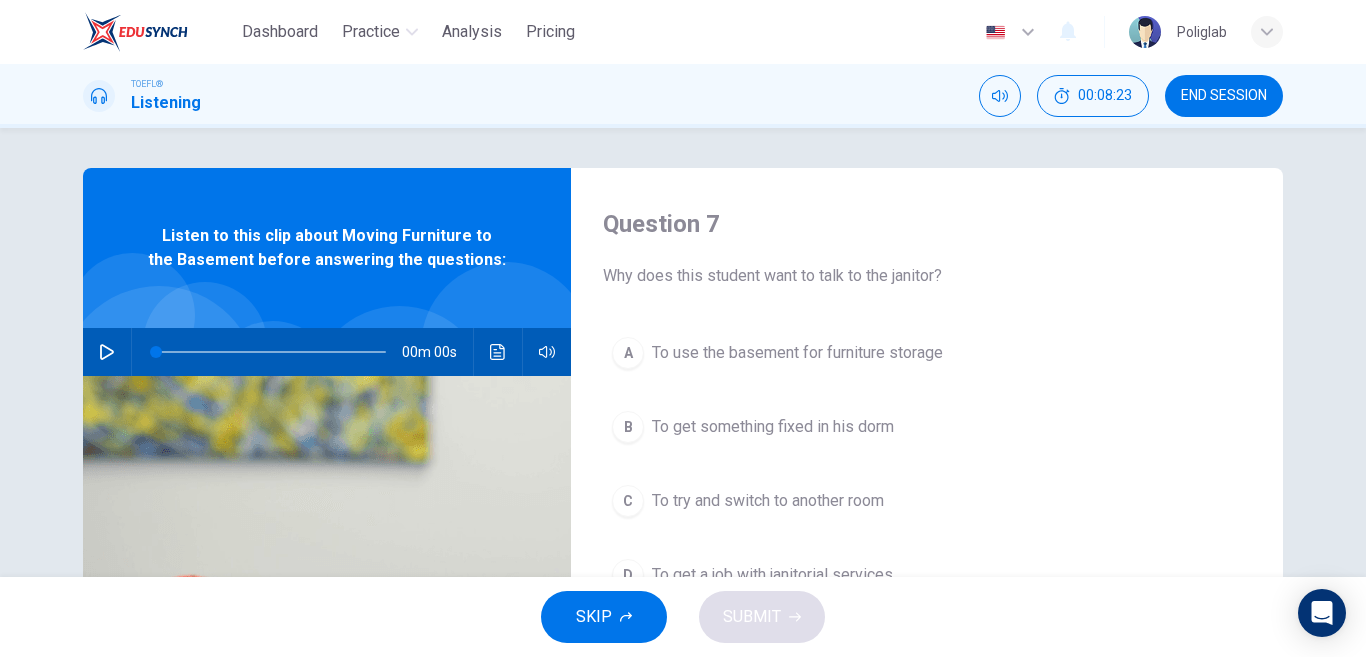 click on "END SESSION" at bounding box center (1224, 96) 